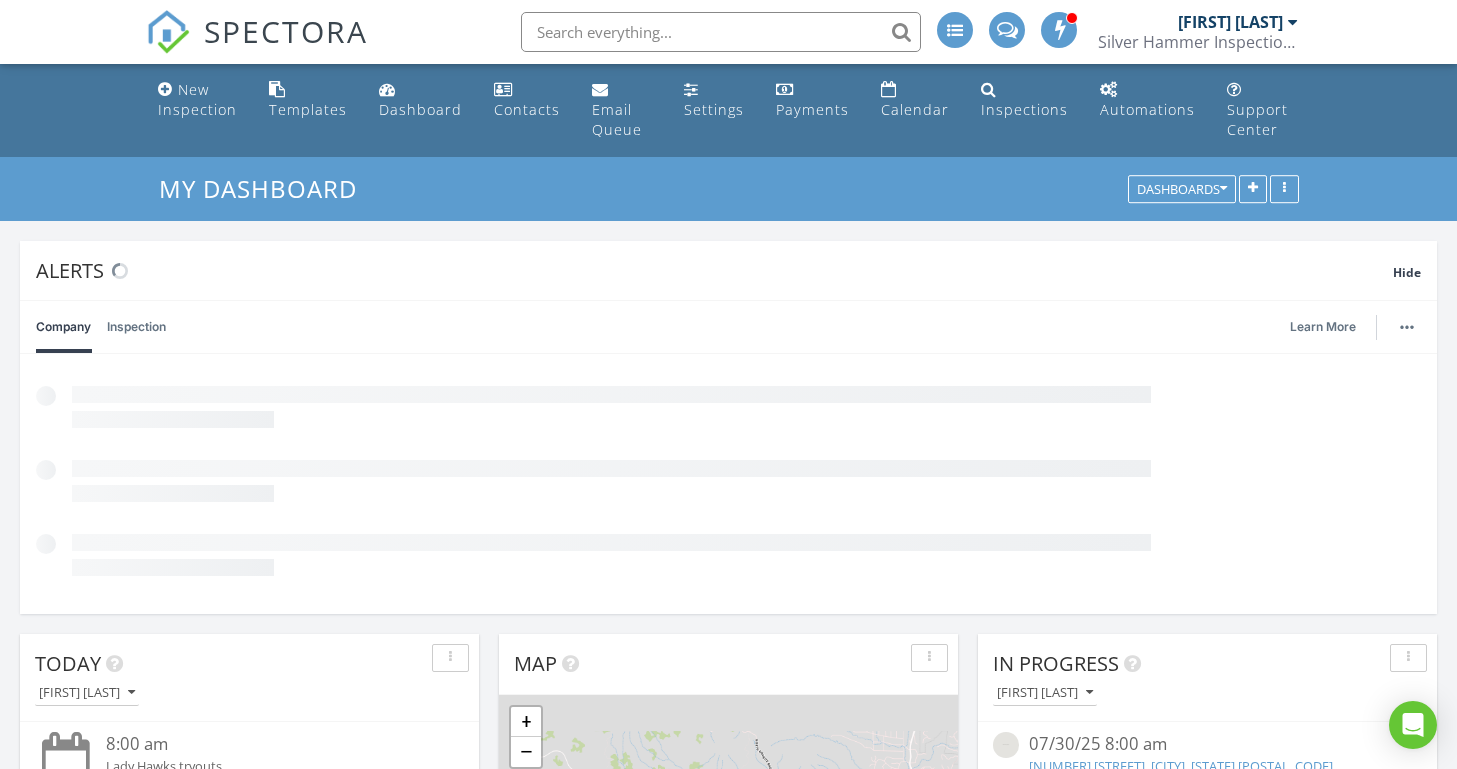 click at bounding box center (721, 32) 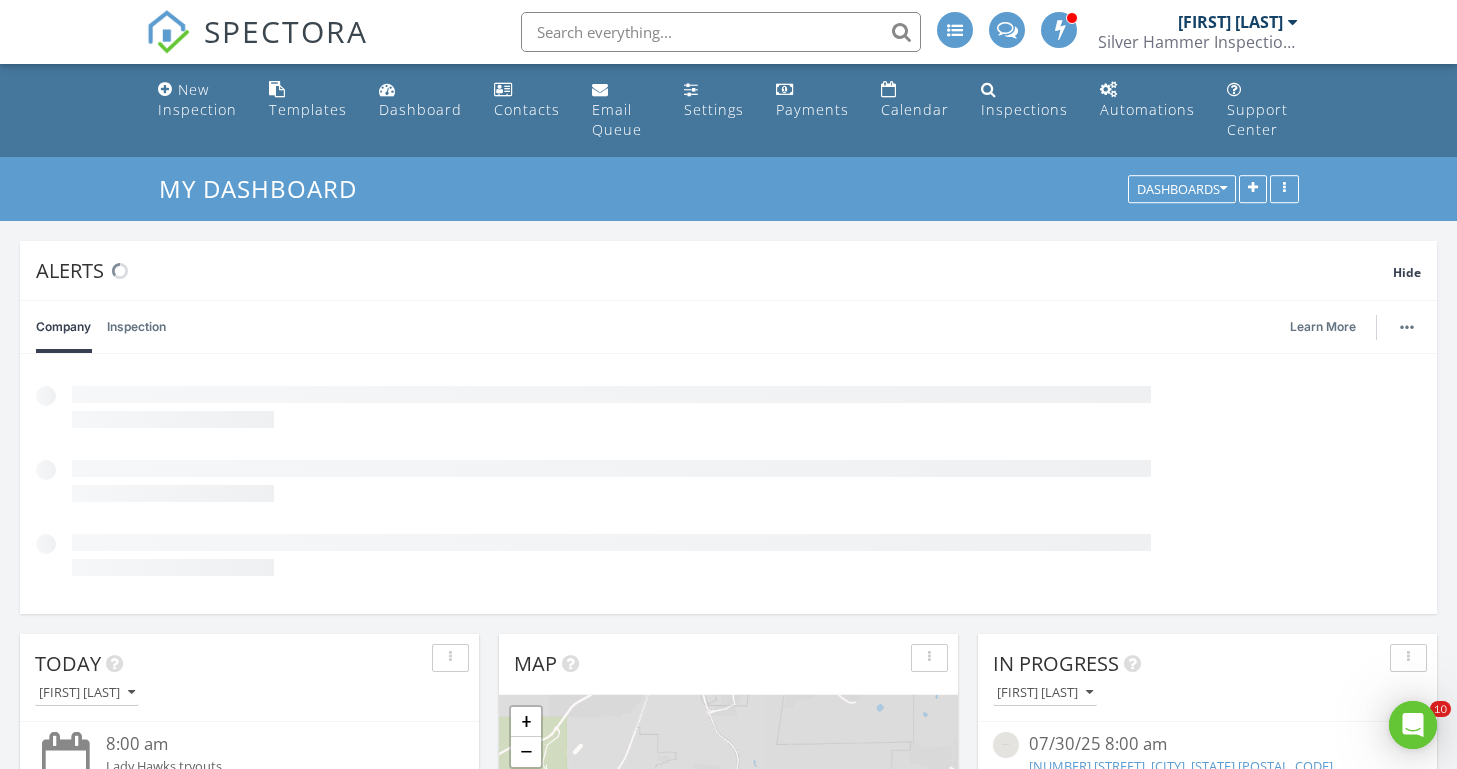 scroll, scrollTop: 0, scrollLeft: 0, axis: both 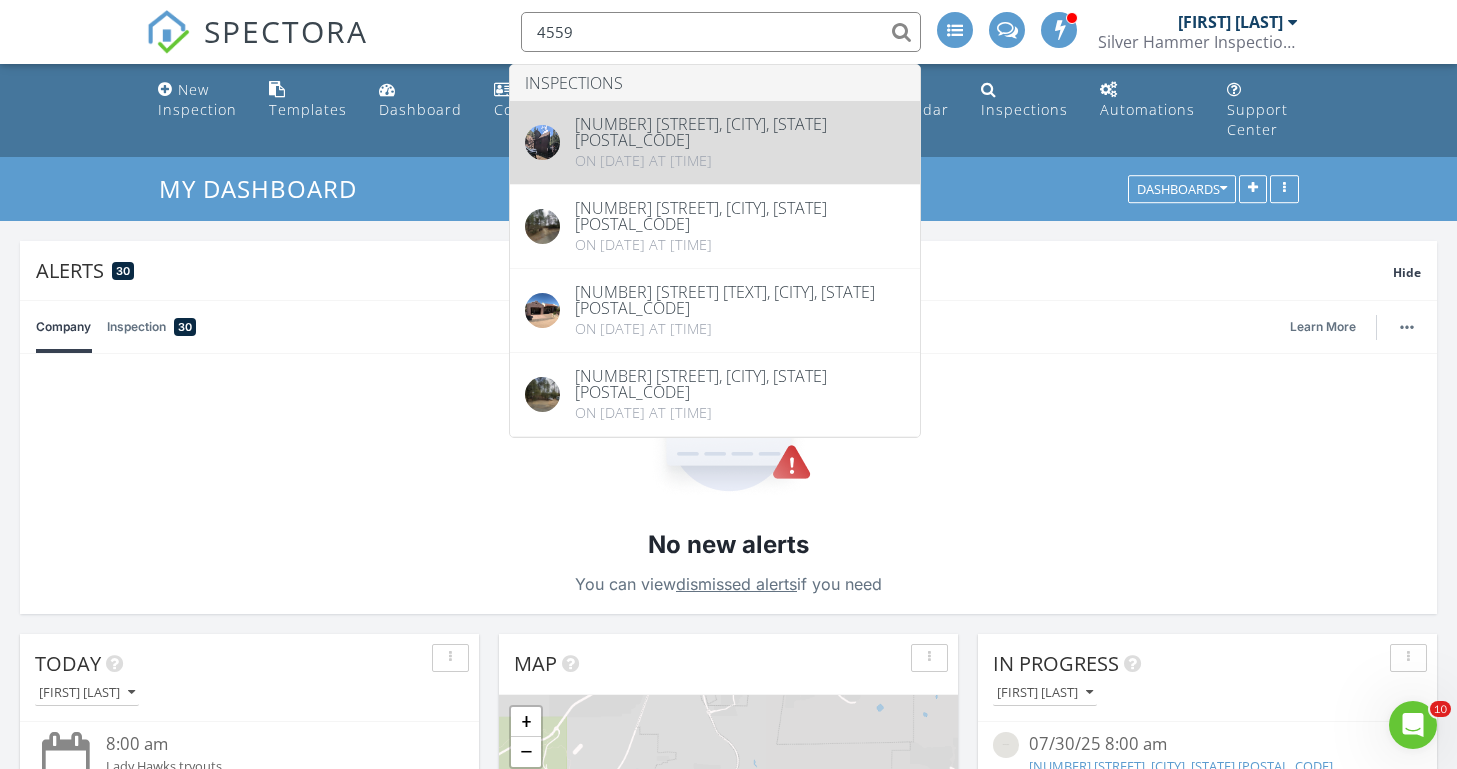 type on "4559" 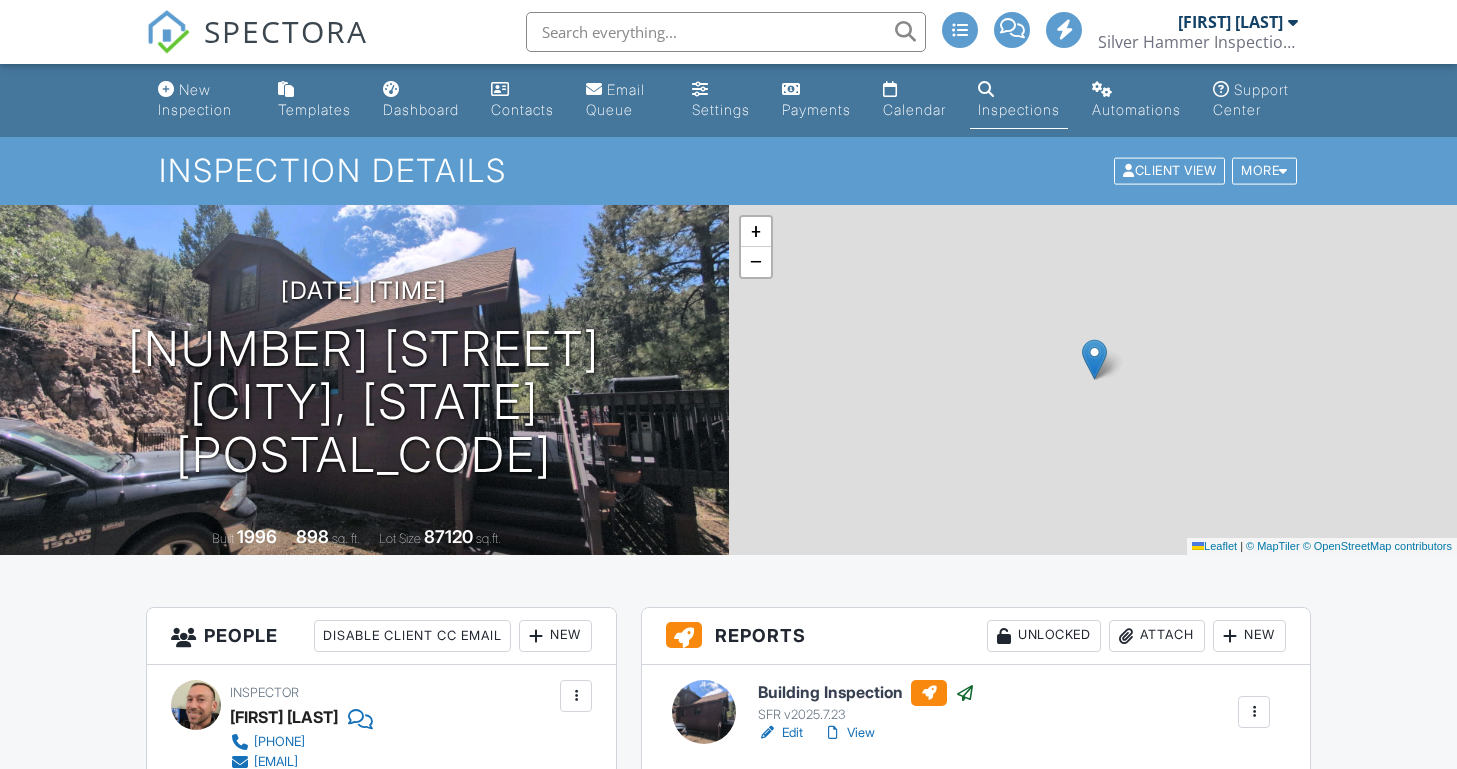 scroll, scrollTop: 0, scrollLeft: 0, axis: both 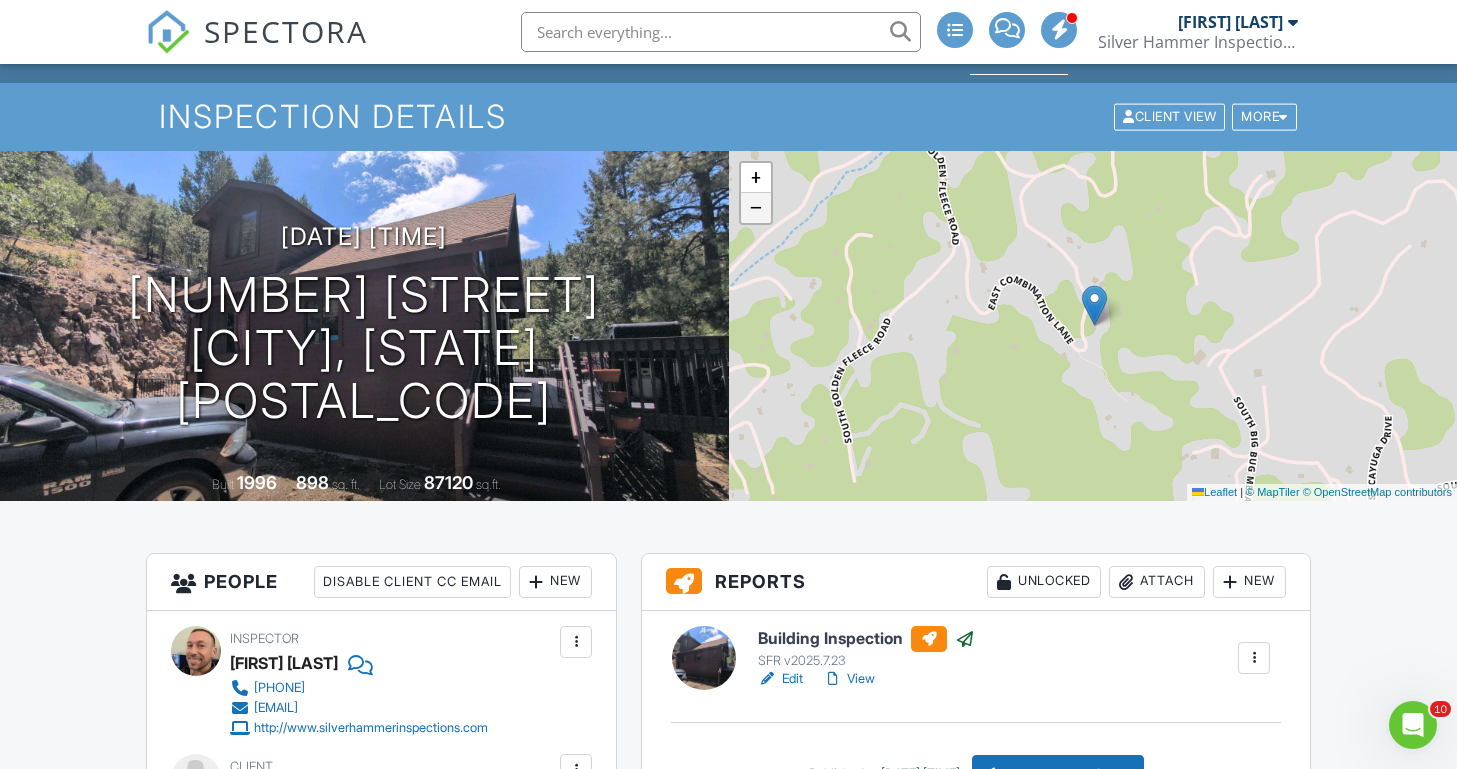 click on "−" at bounding box center [756, 208] 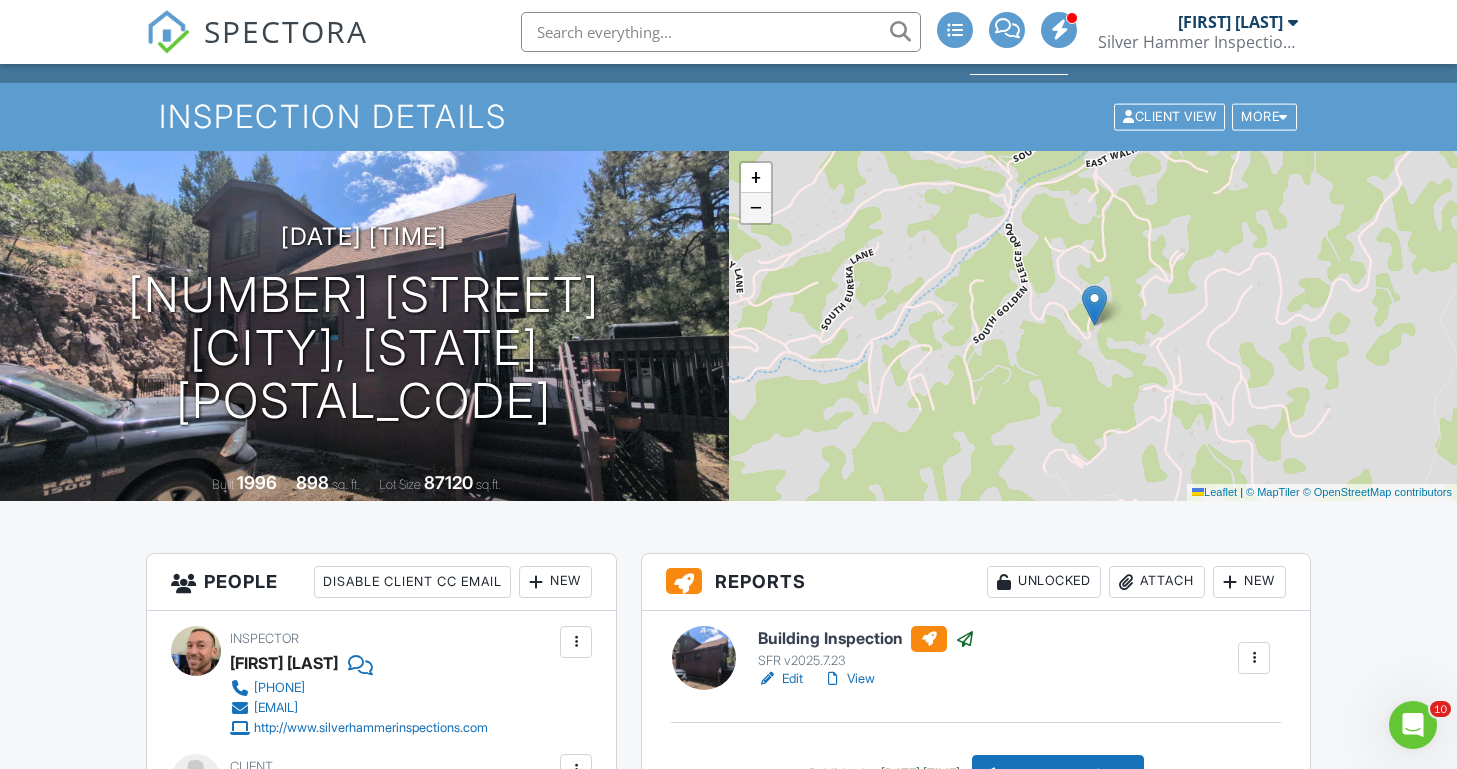 click on "−" at bounding box center (756, 208) 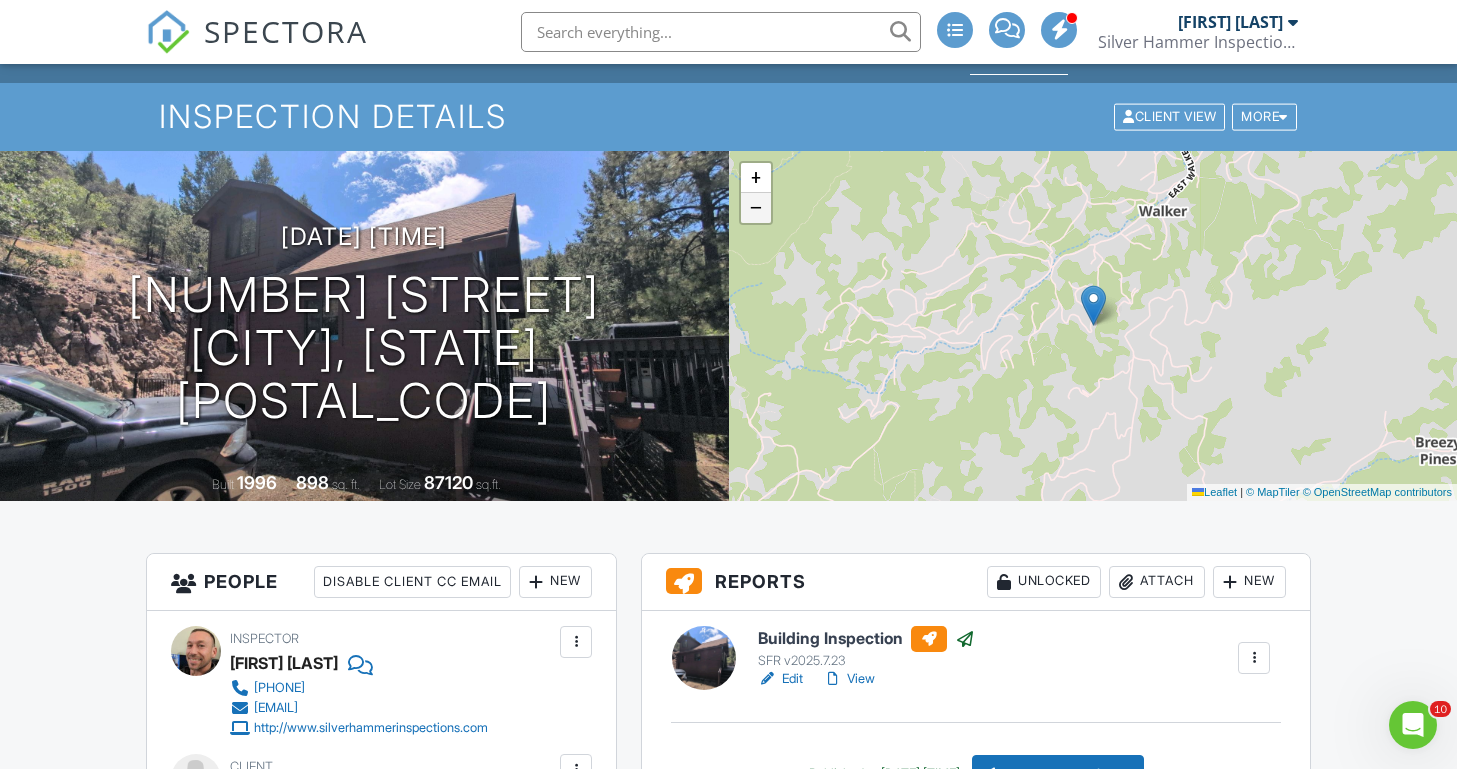 click on "−" at bounding box center (756, 208) 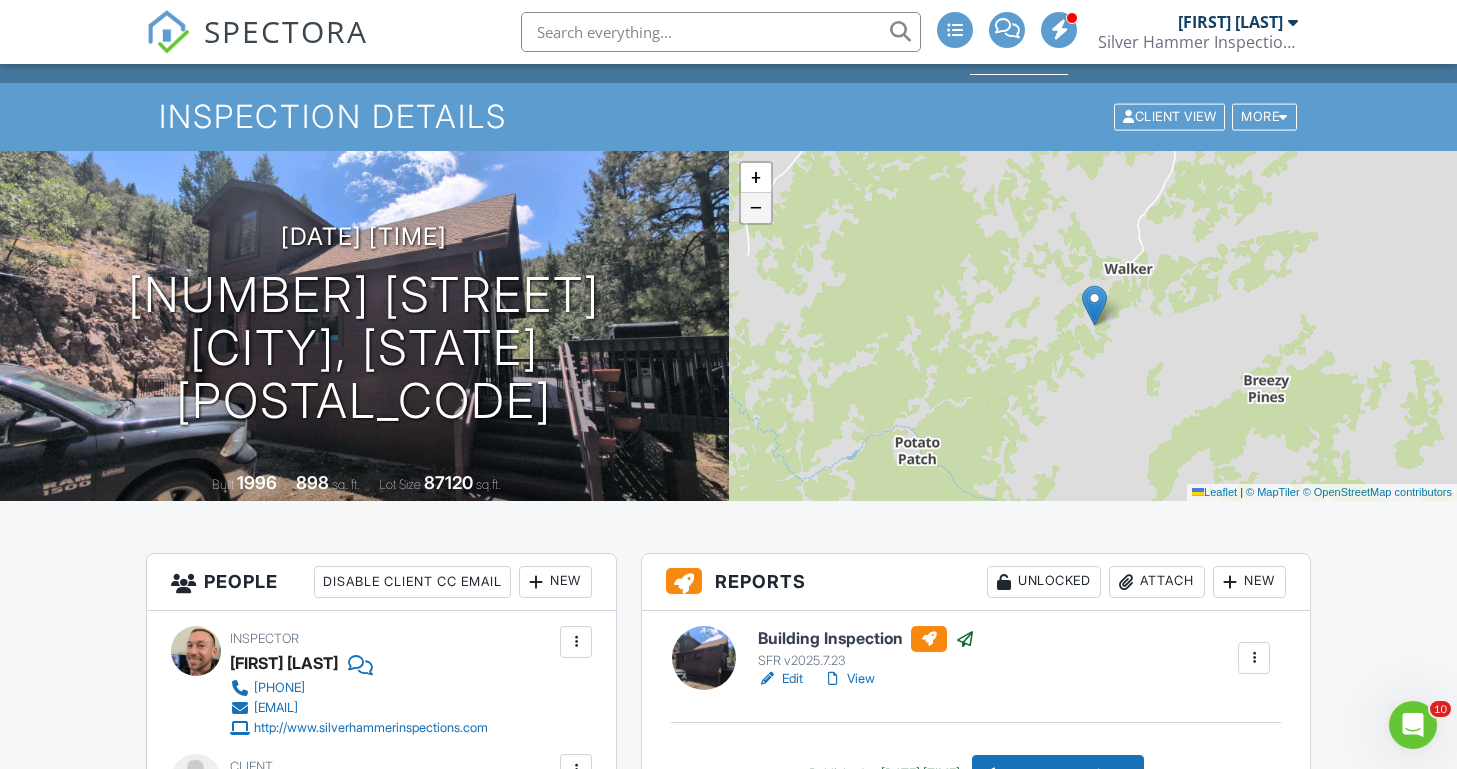 click on "−" at bounding box center (756, 208) 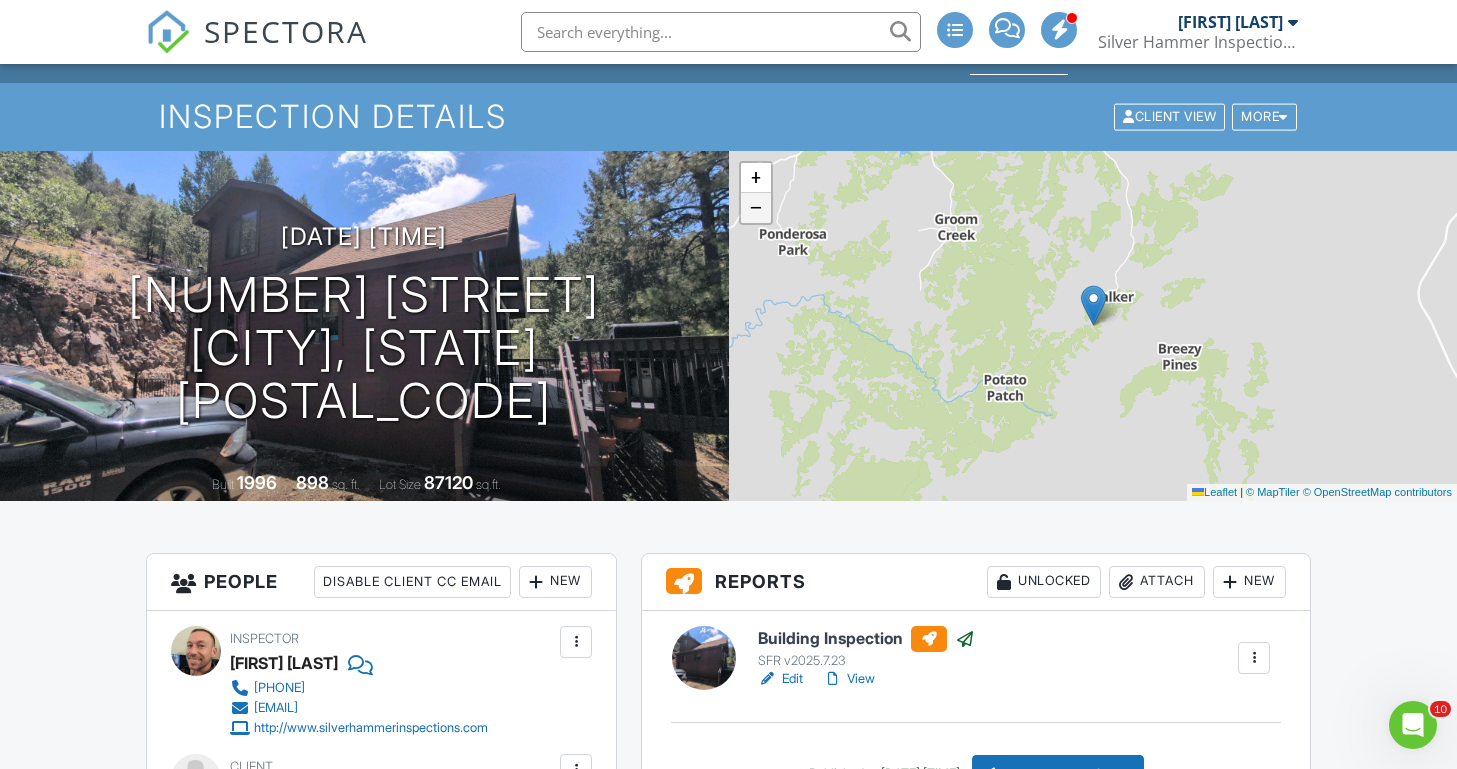 click on "−" at bounding box center (756, 208) 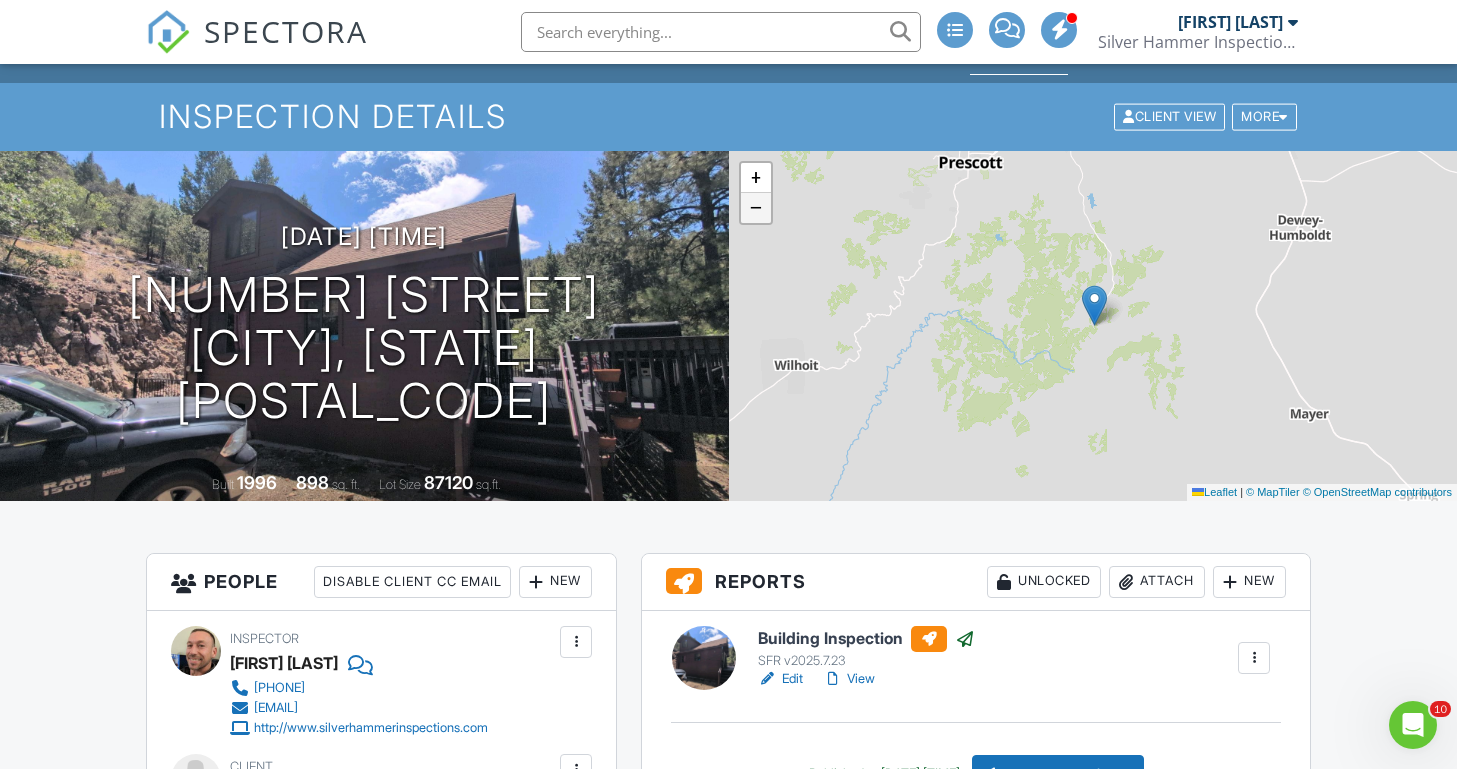 click on "−" at bounding box center [756, 208] 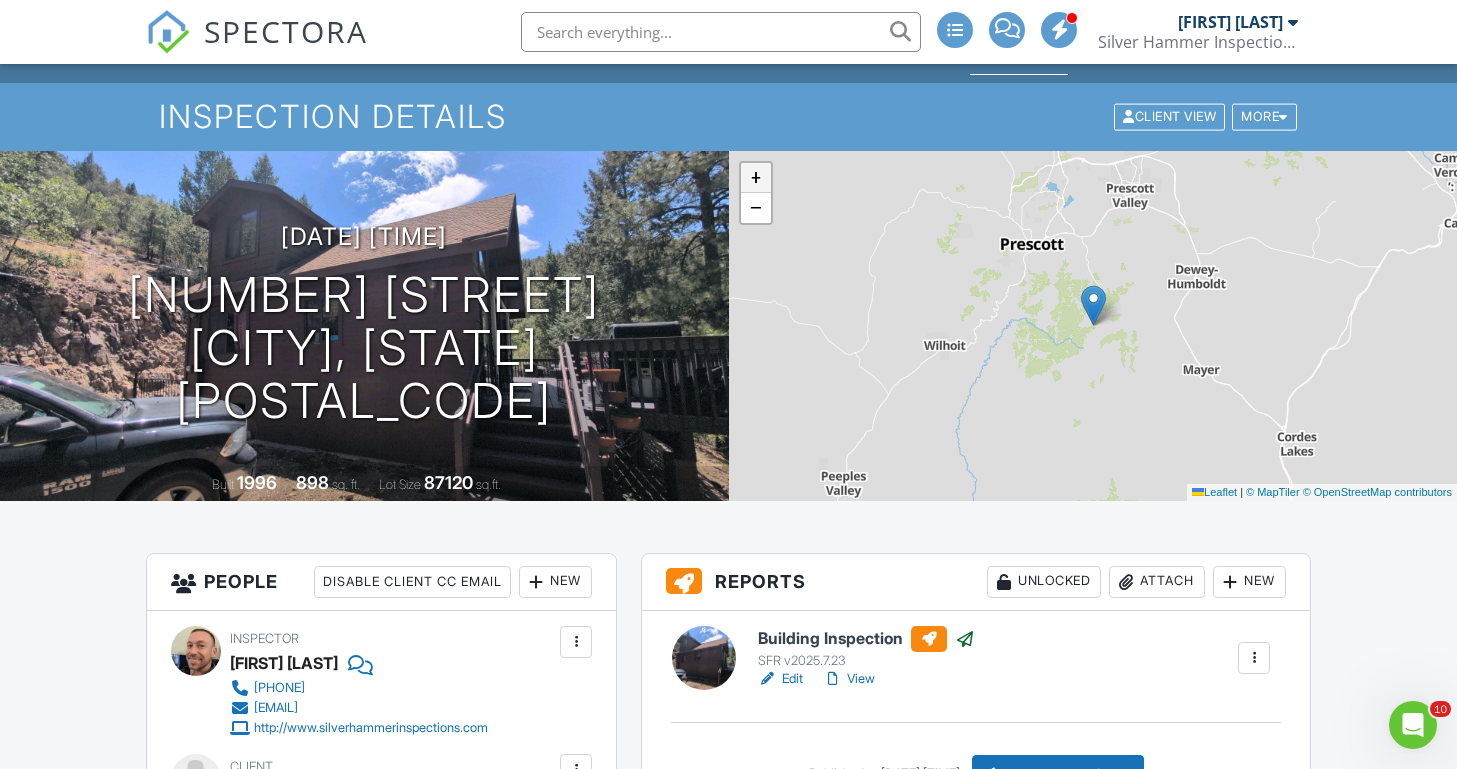 click on "+" at bounding box center (756, 178) 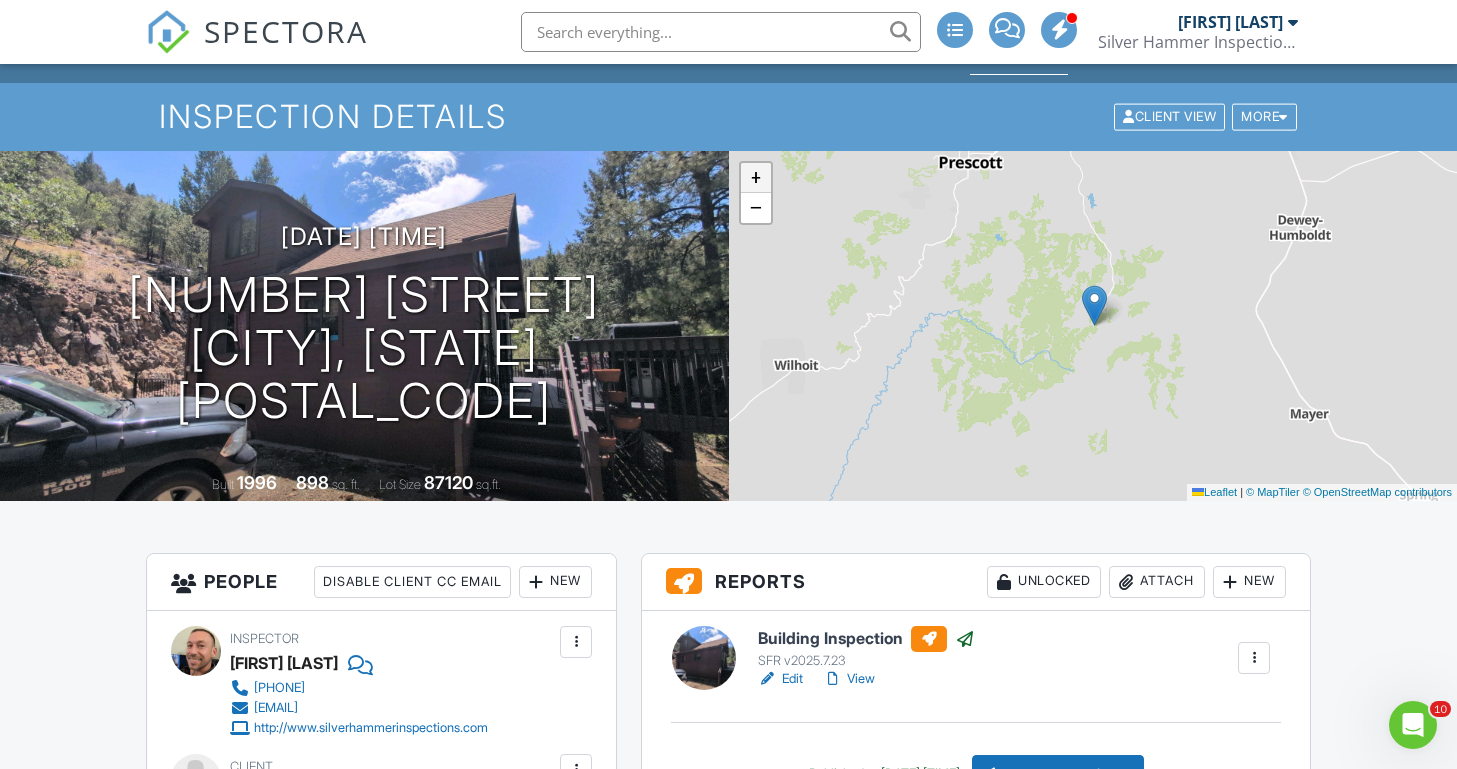 click on "+" at bounding box center [756, 178] 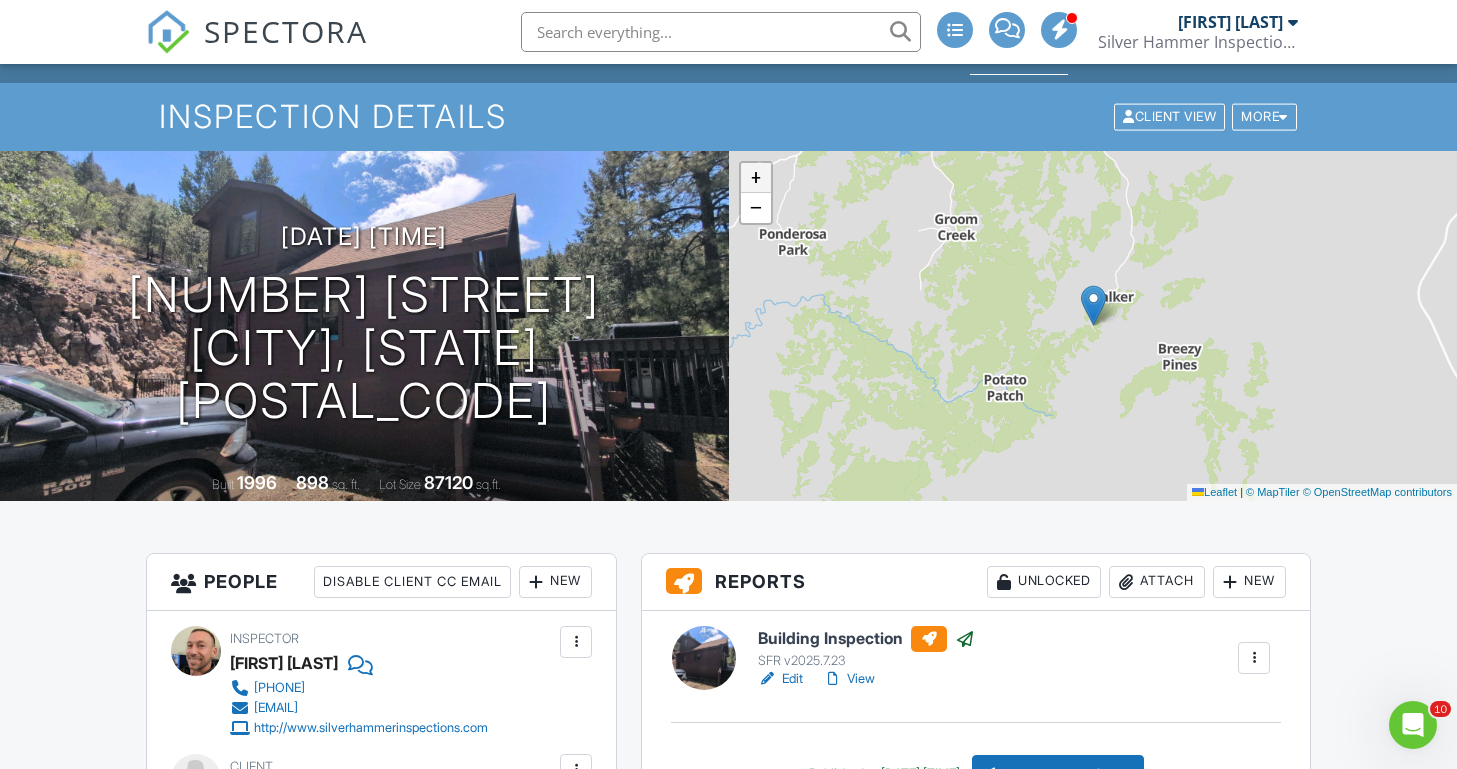 click on "+" at bounding box center (756, 178) 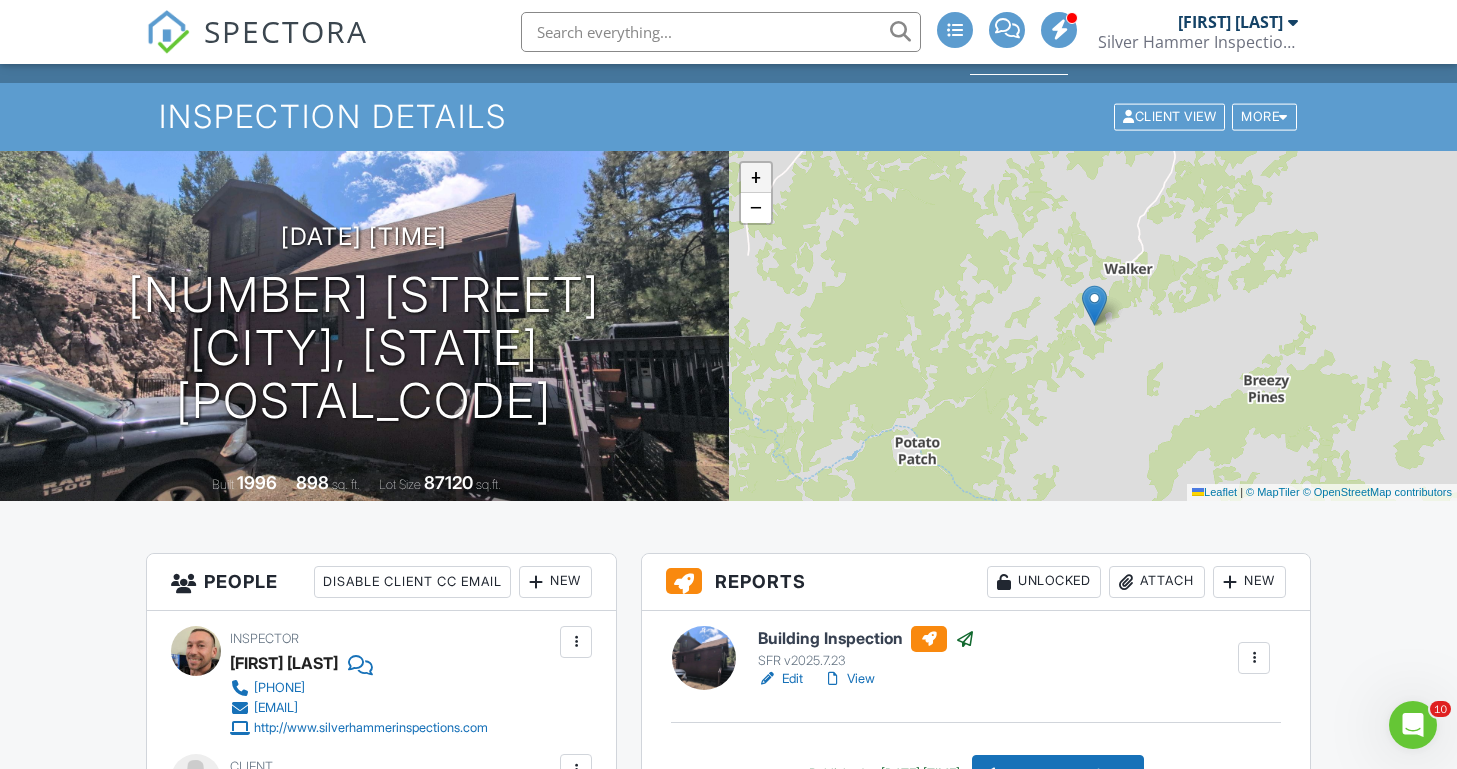 click on "+" at bounding box center [756, 178] 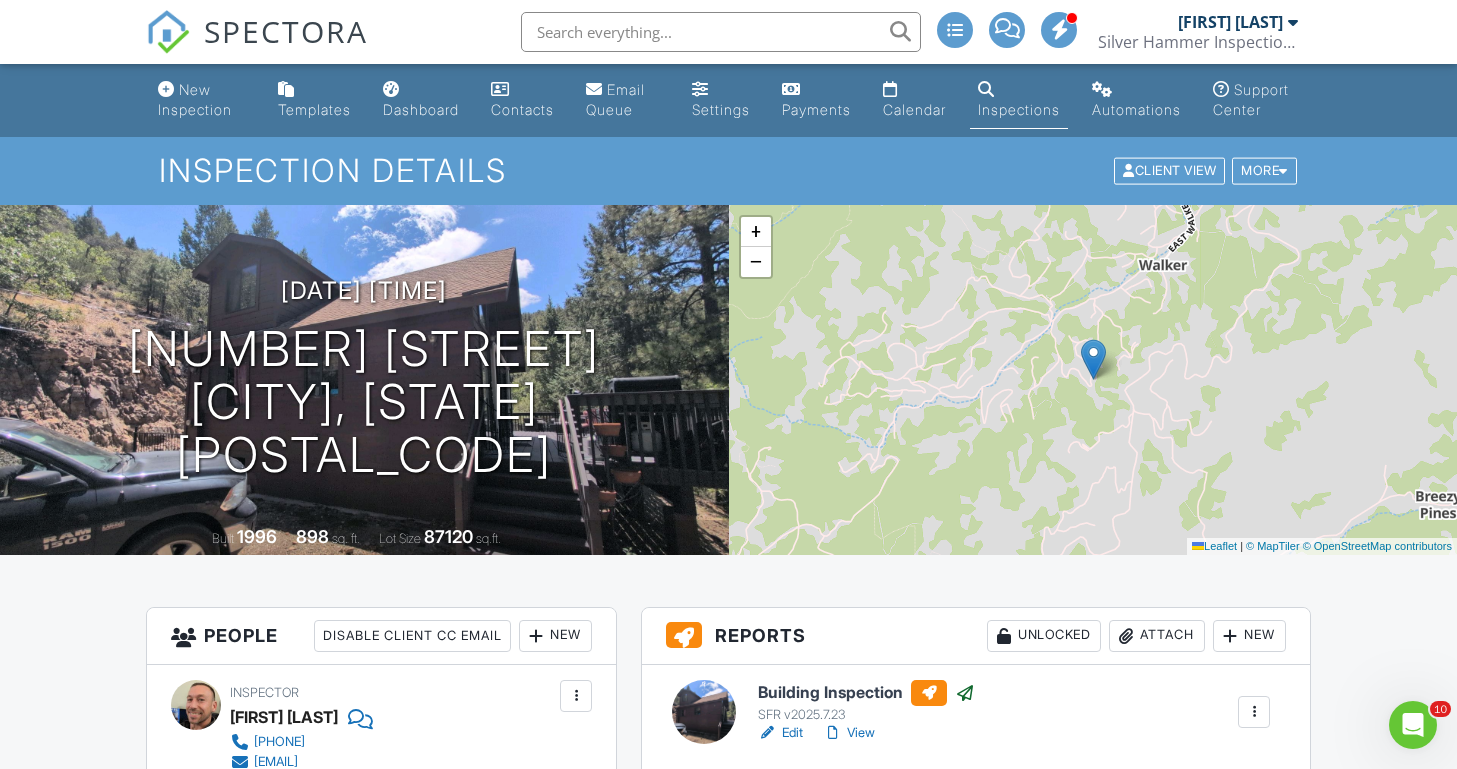 scroll, scrollTop: 0, scrollLeft: 0, axis: both 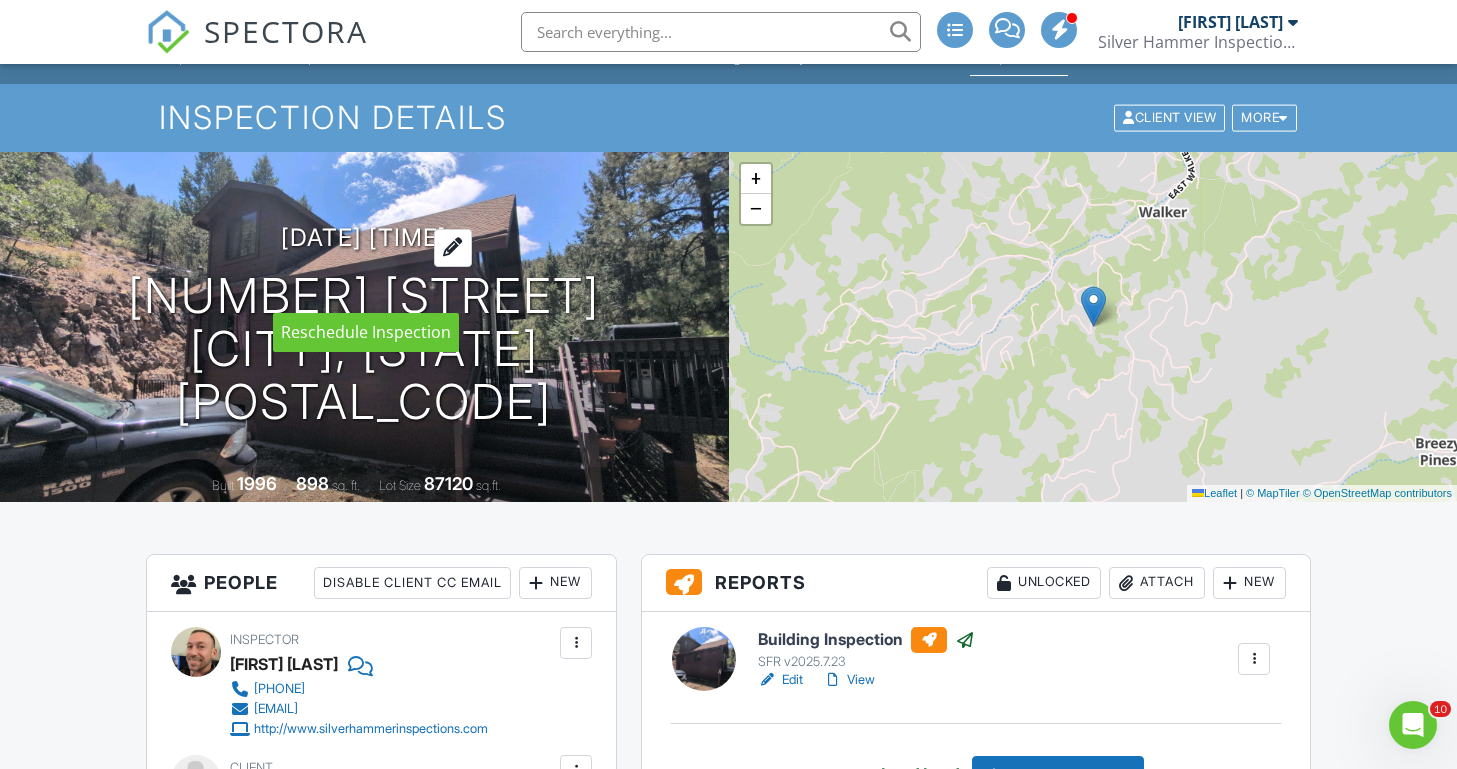 click at bounding box center [453, 247] 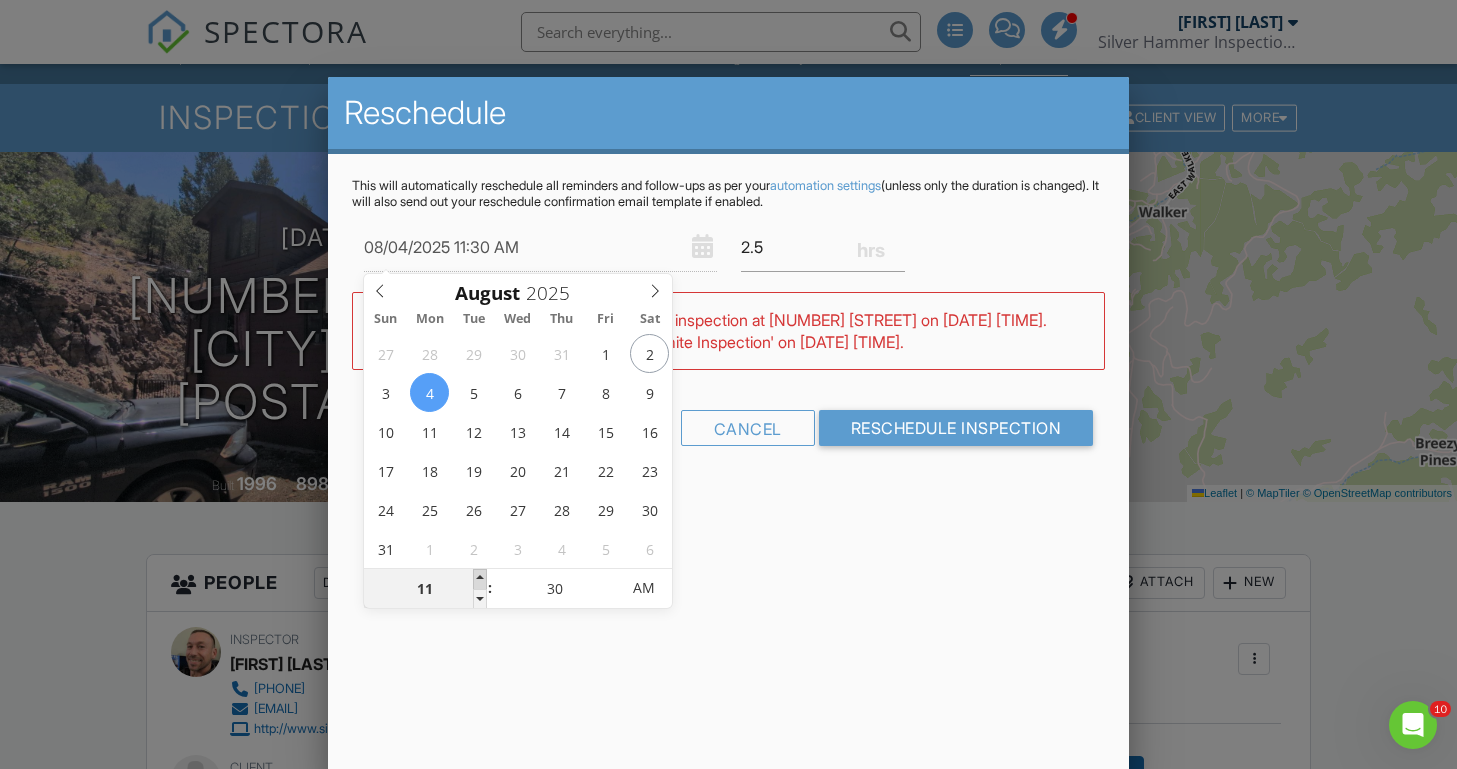 type on "08/04/2025 12:30 PM" 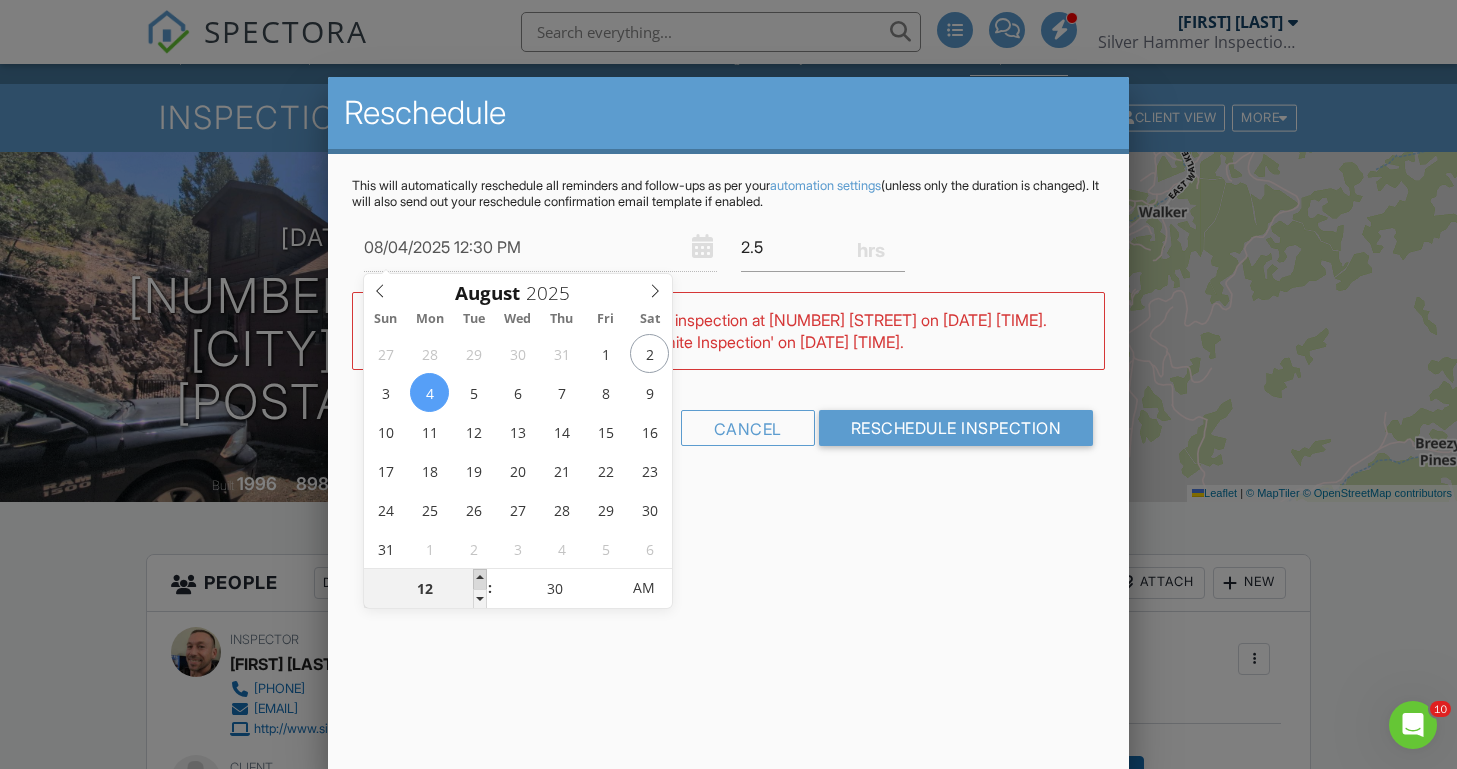click at bounding box center [480, 579] 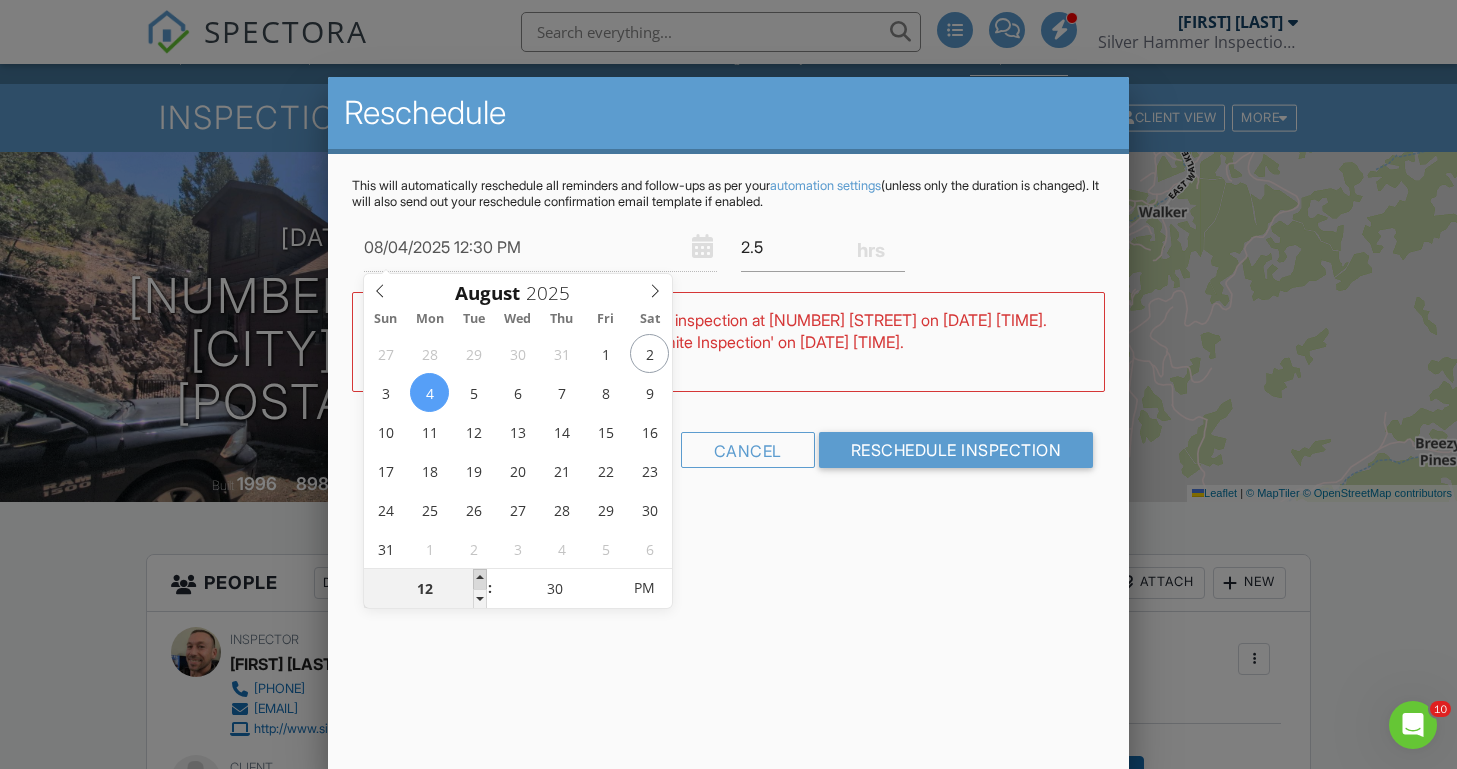 type on "08/04/2025 1:30 PM" 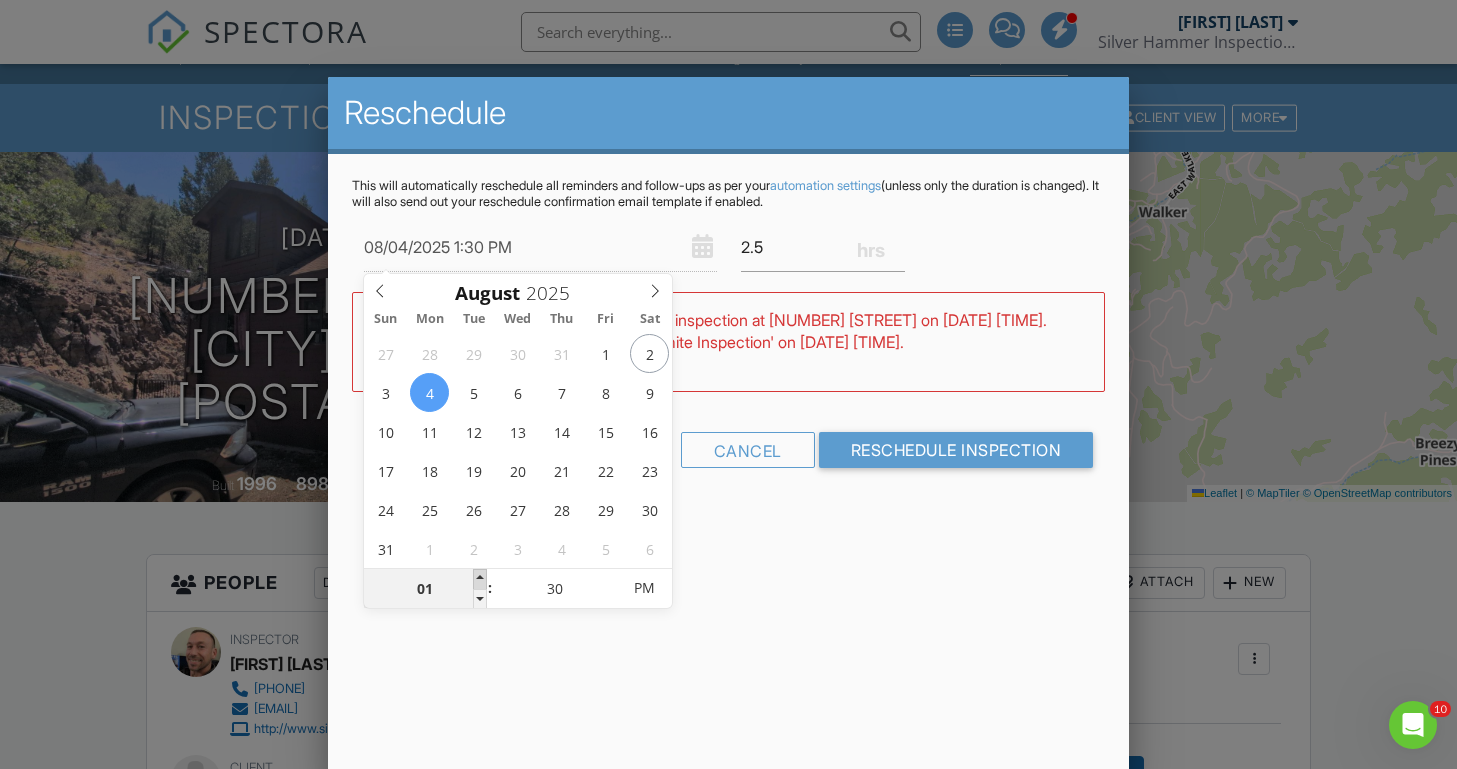 click at bounding box center (480, 579) 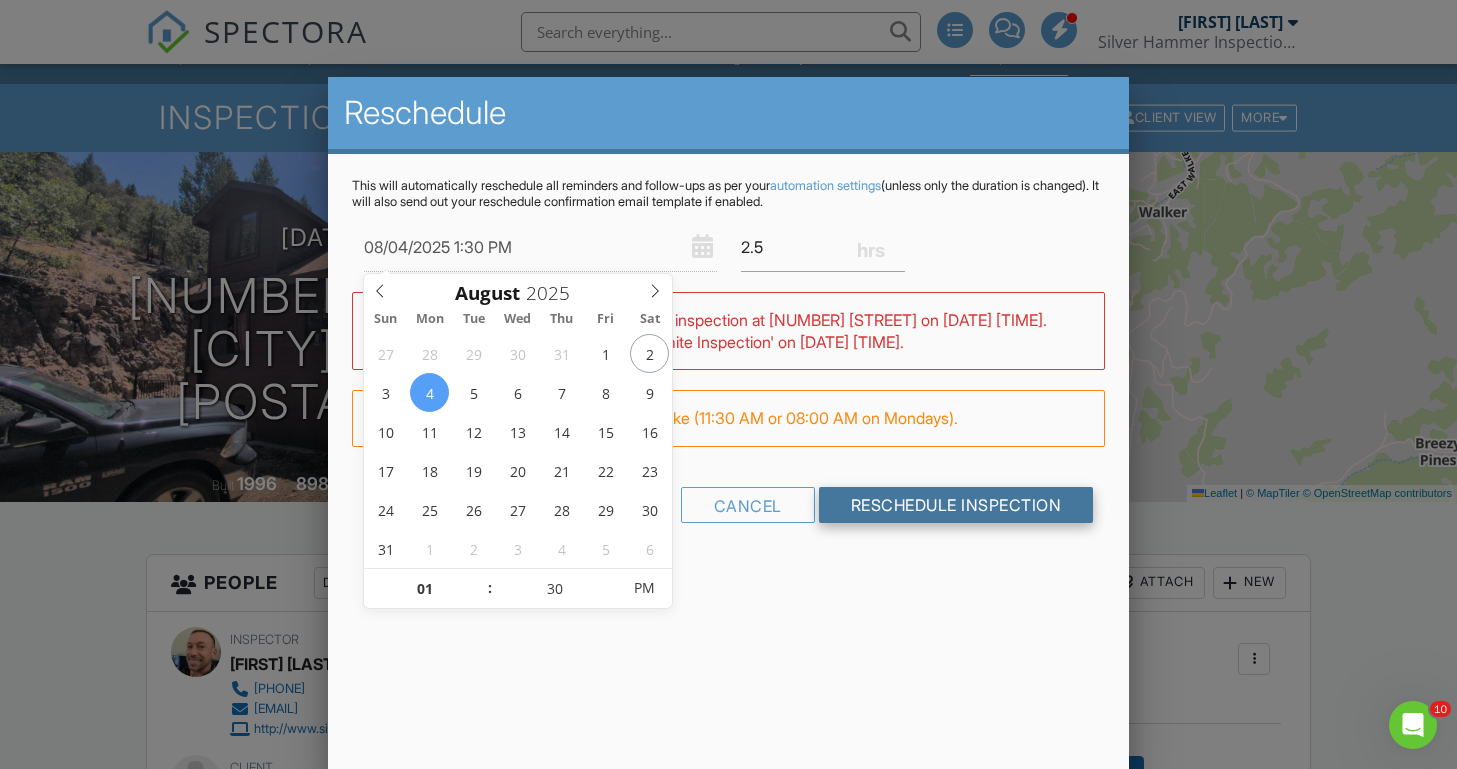 click on "Reschedule Inspection" at bounding box center (956, 505) 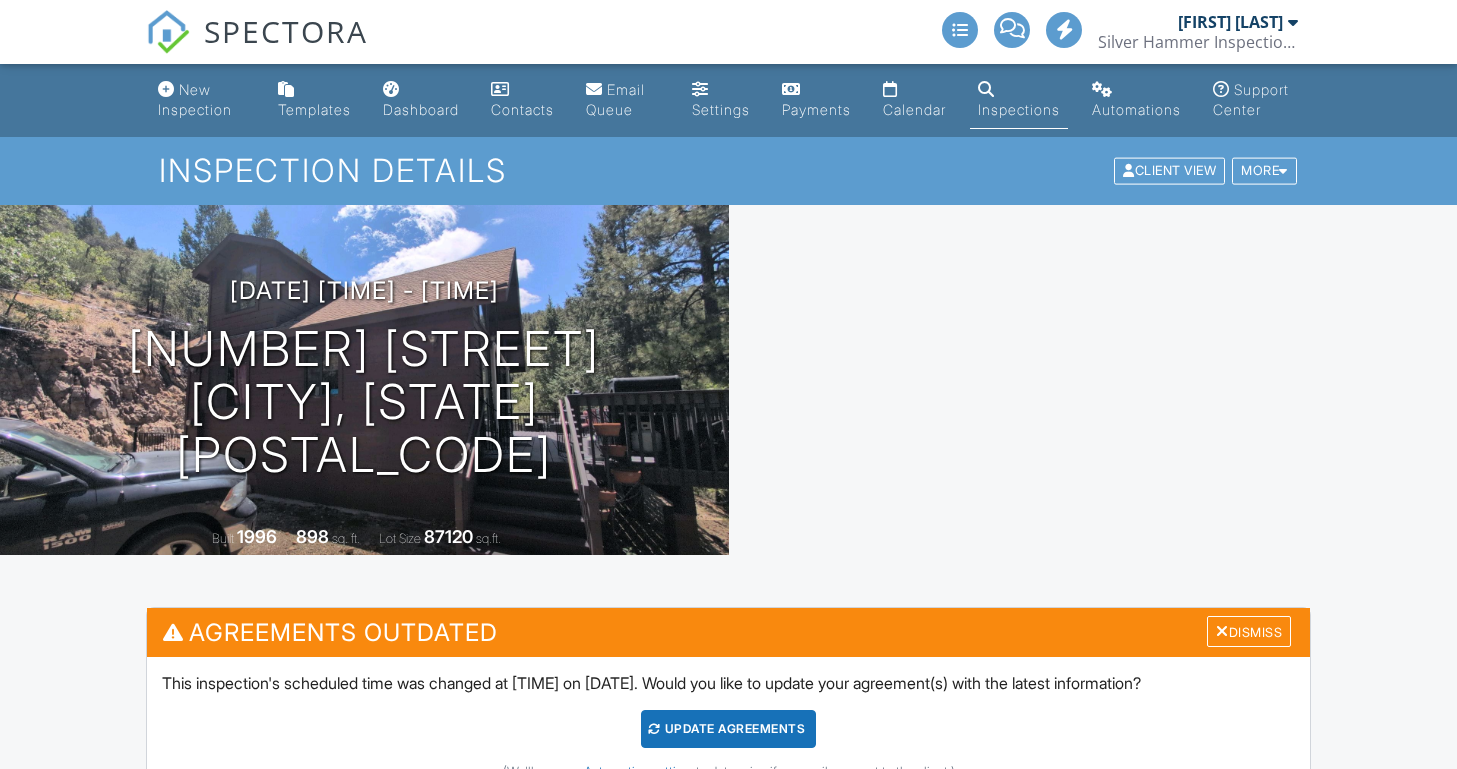 scroll, scrollTop: 0, scrollLeft: 0, axis: both 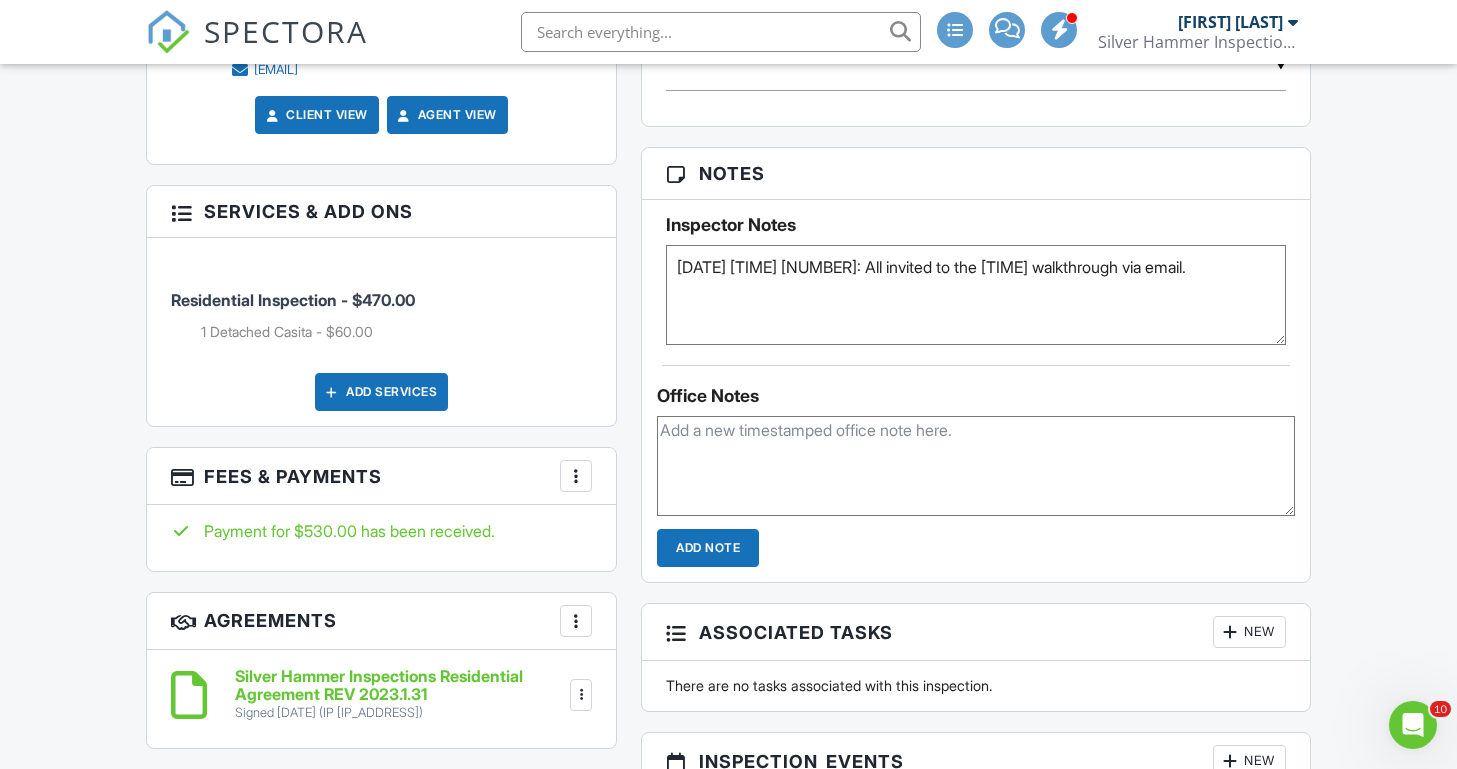 click at bounding box center [576, 476] 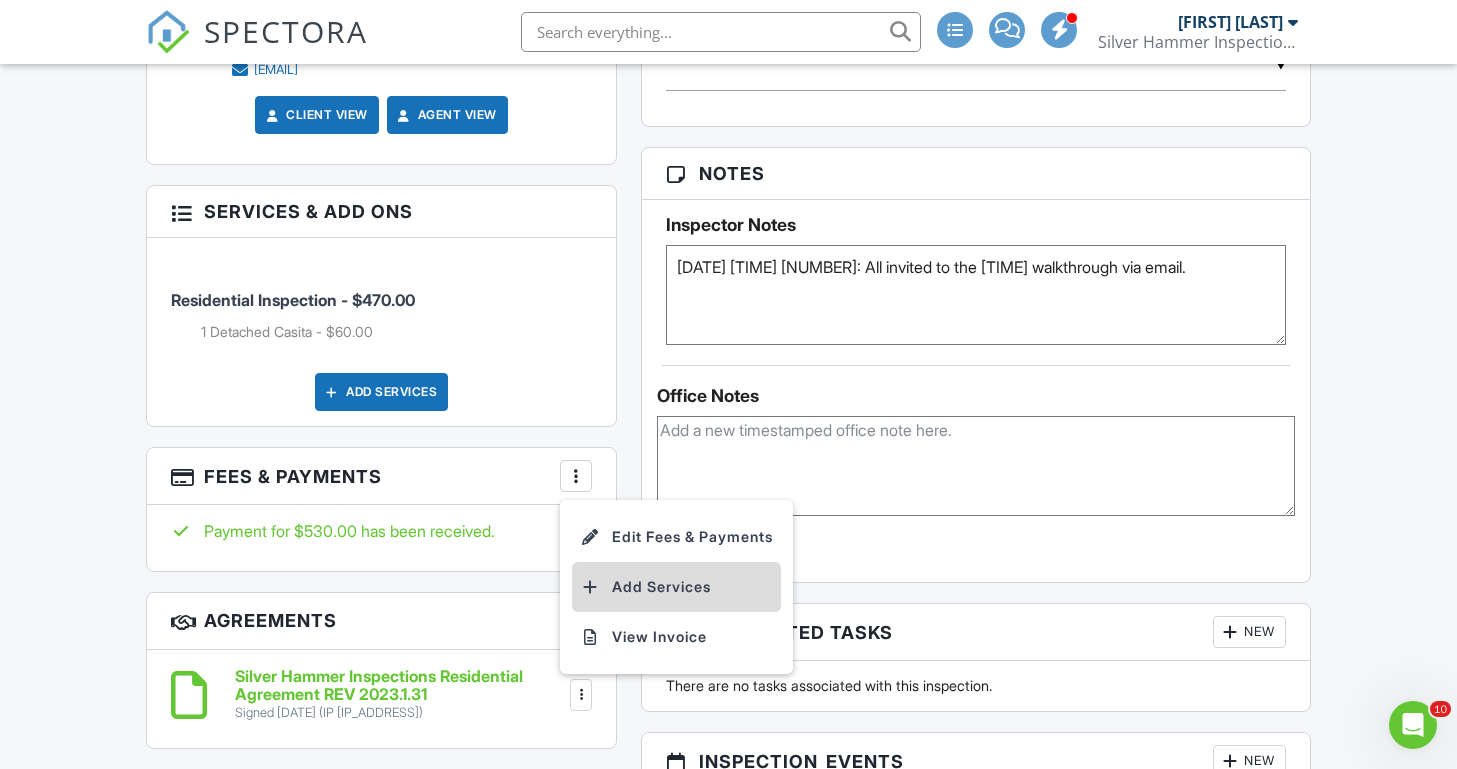 click on "Add Services" at bounding box center (676, 587) 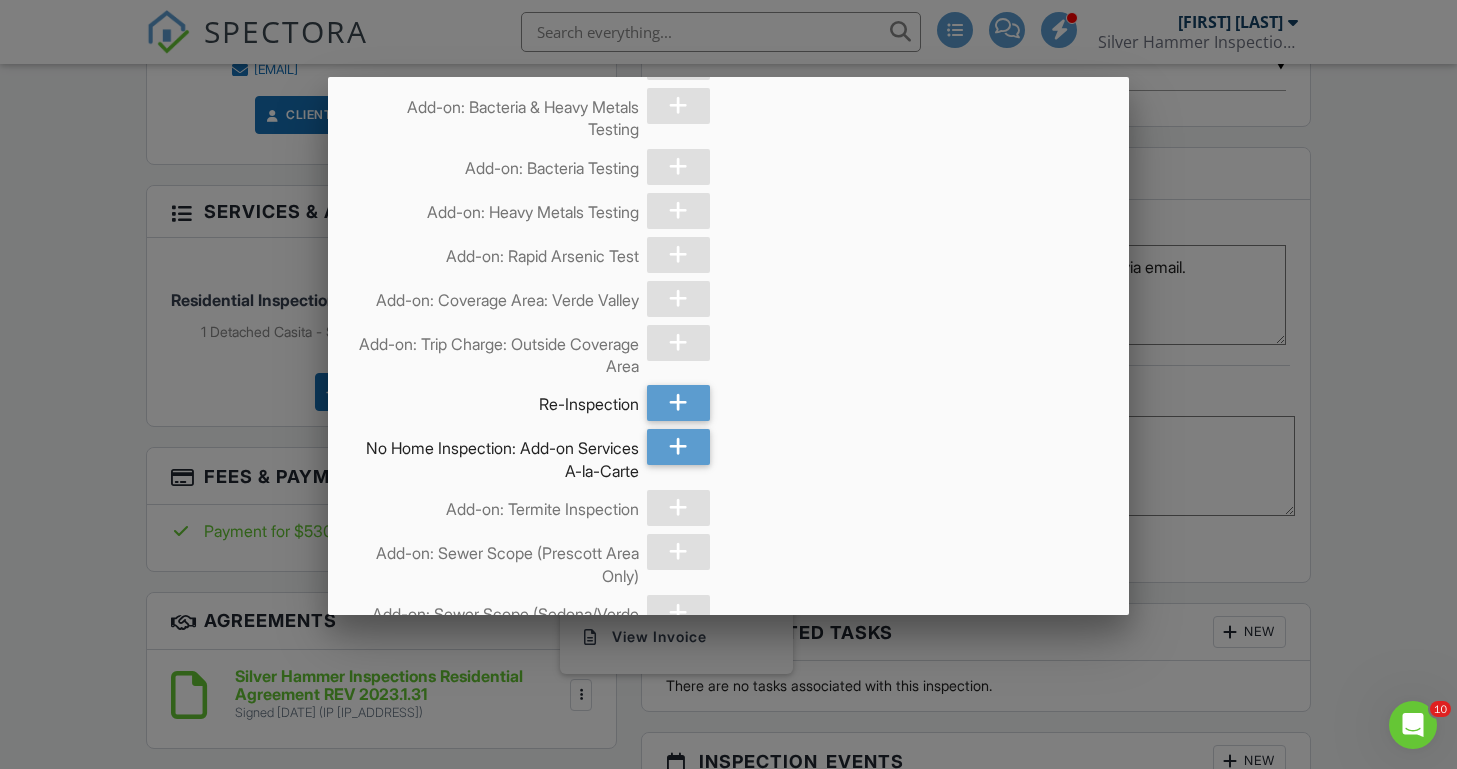 scroll, scrollTop: 5187, scrollLeft: 0, axis: vertical 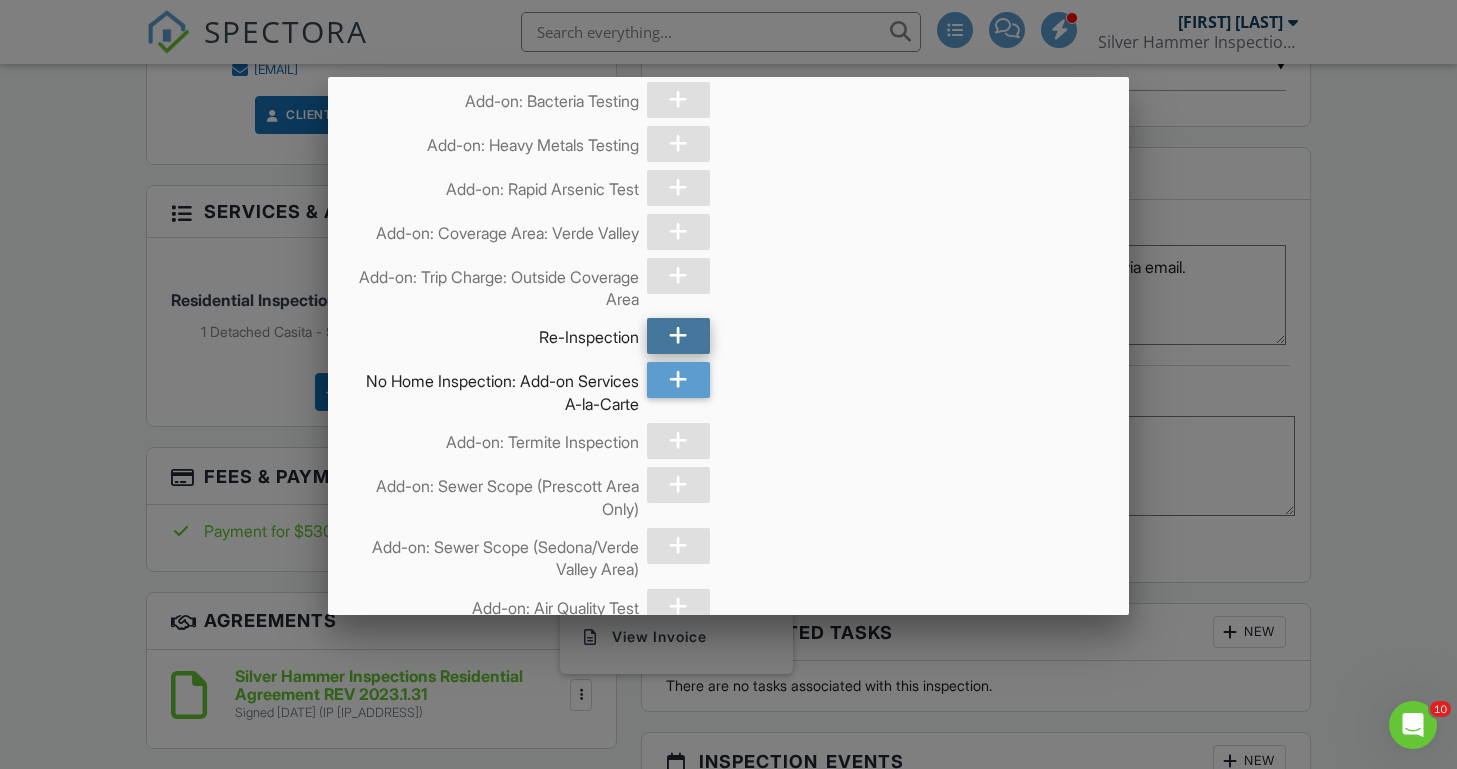 click at bounding box center (678, 336) 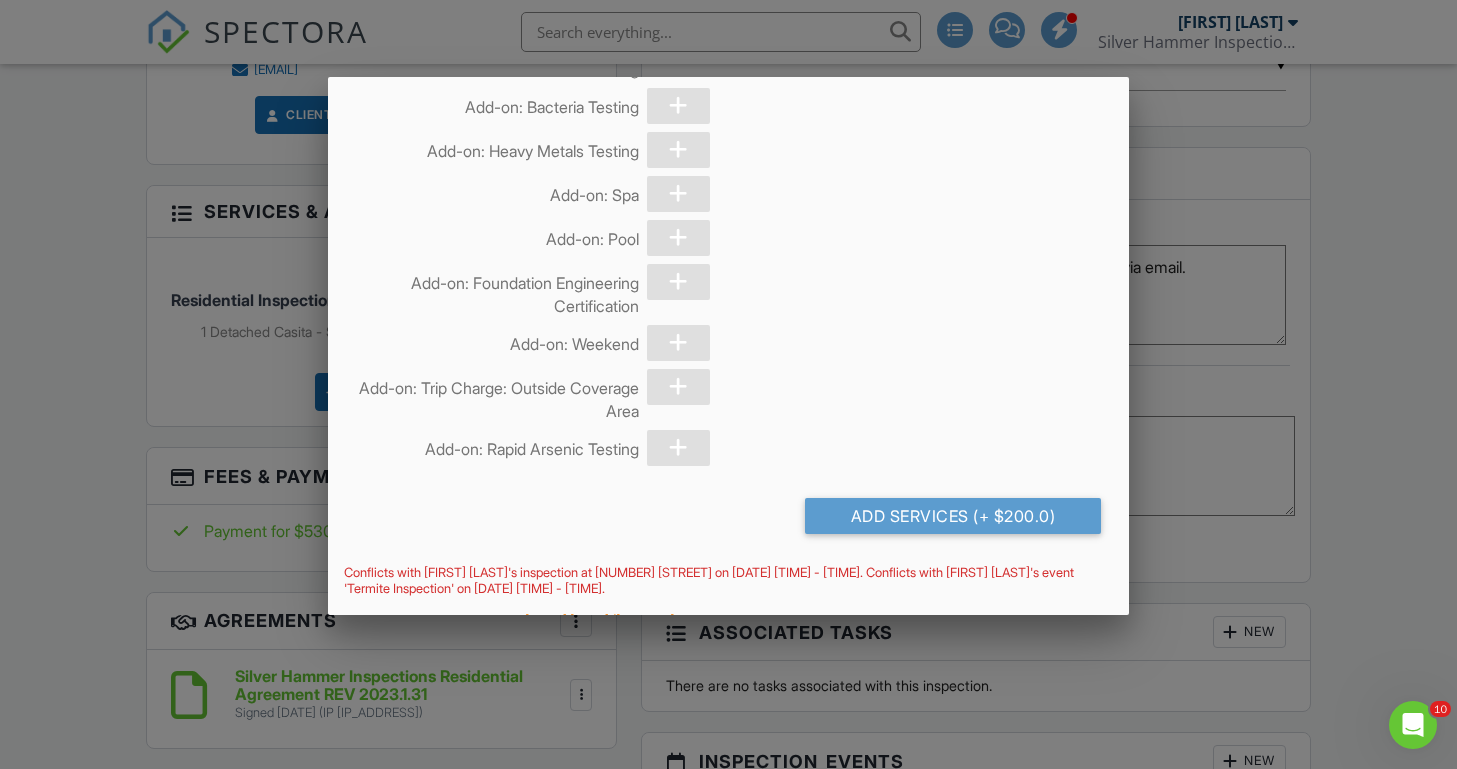 scroll, scrollTop: 5878, scrollLeft: 0, axis: vertical 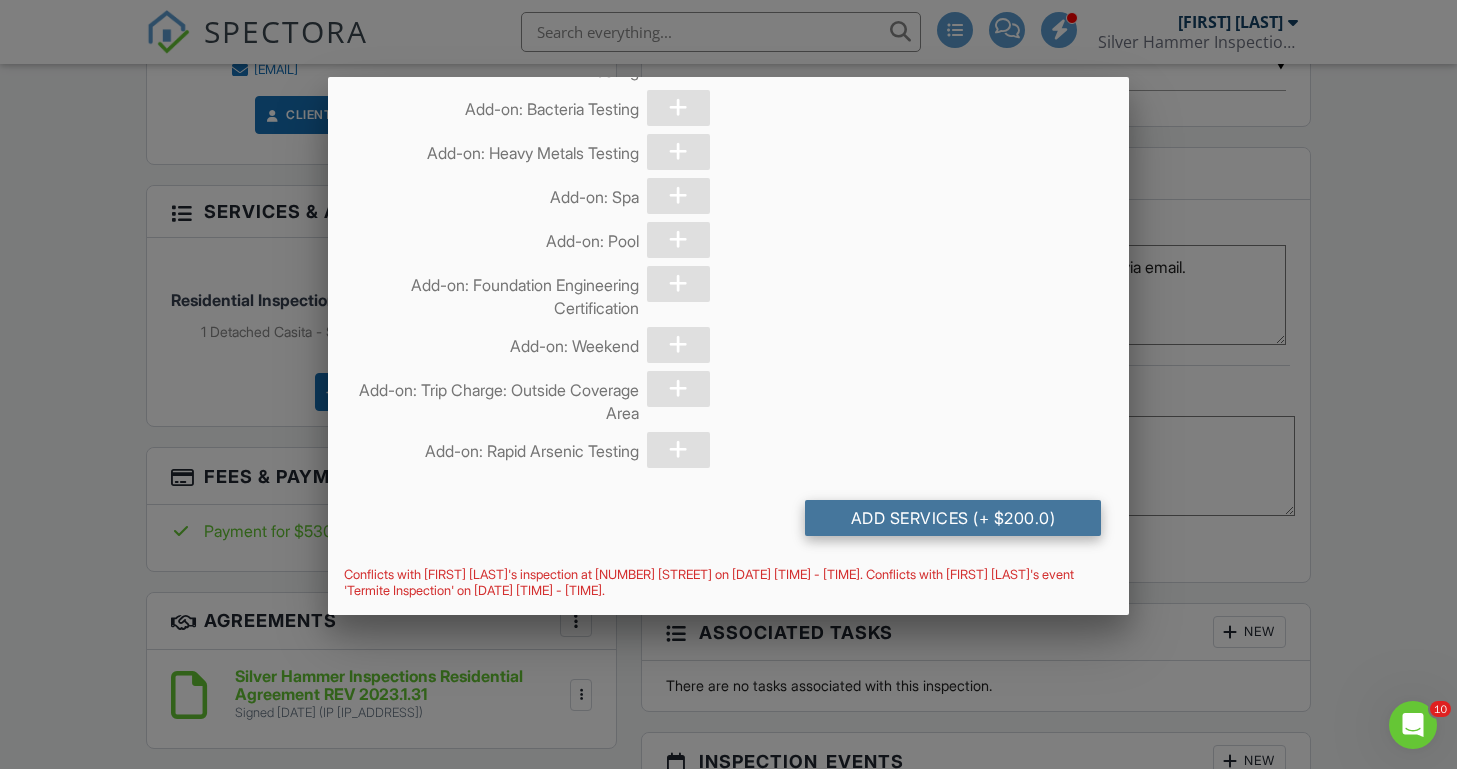 click on "Add Services
(+ $200.0)" at bounding box center [953, 518] 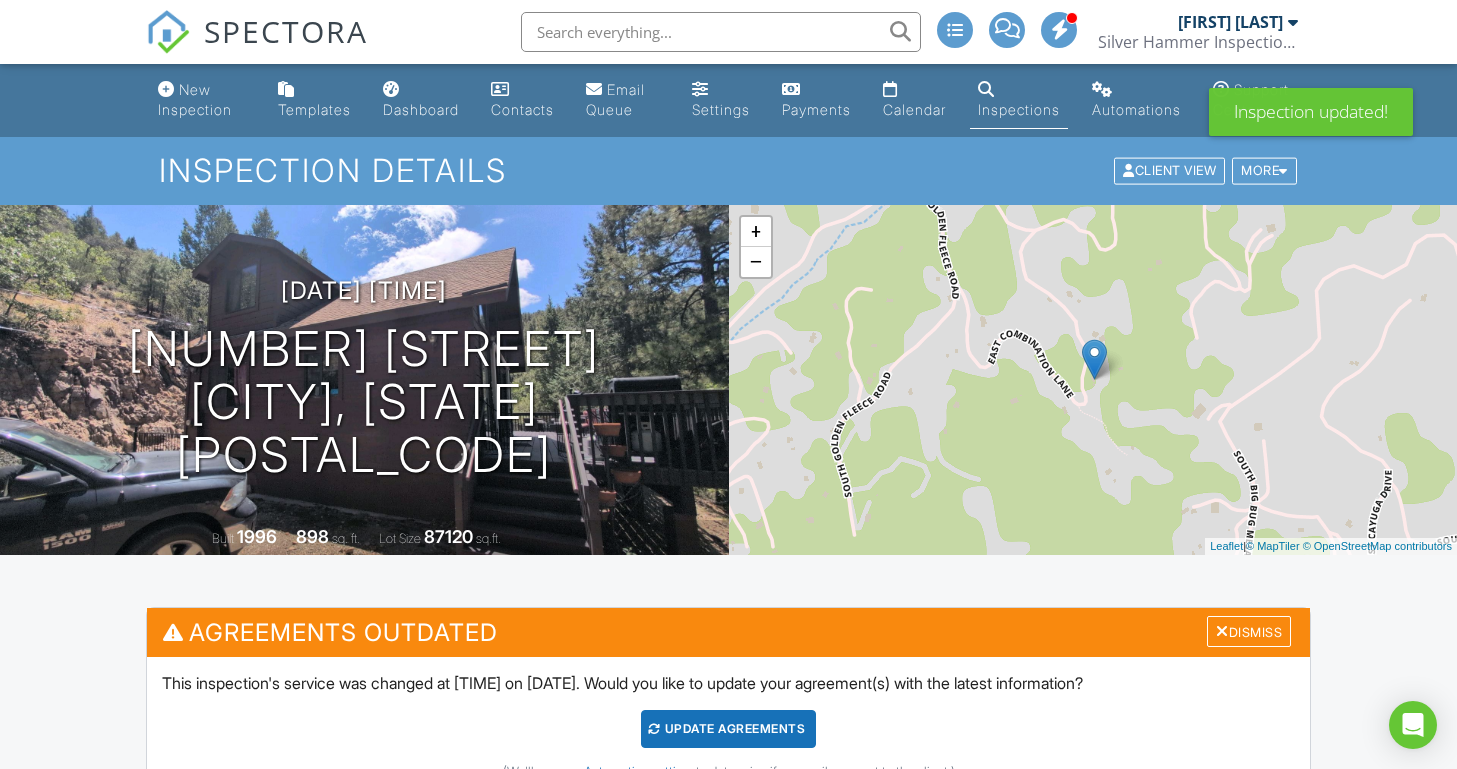 scroll, scrollTop: 0, scrollLeft: 0, axis: both 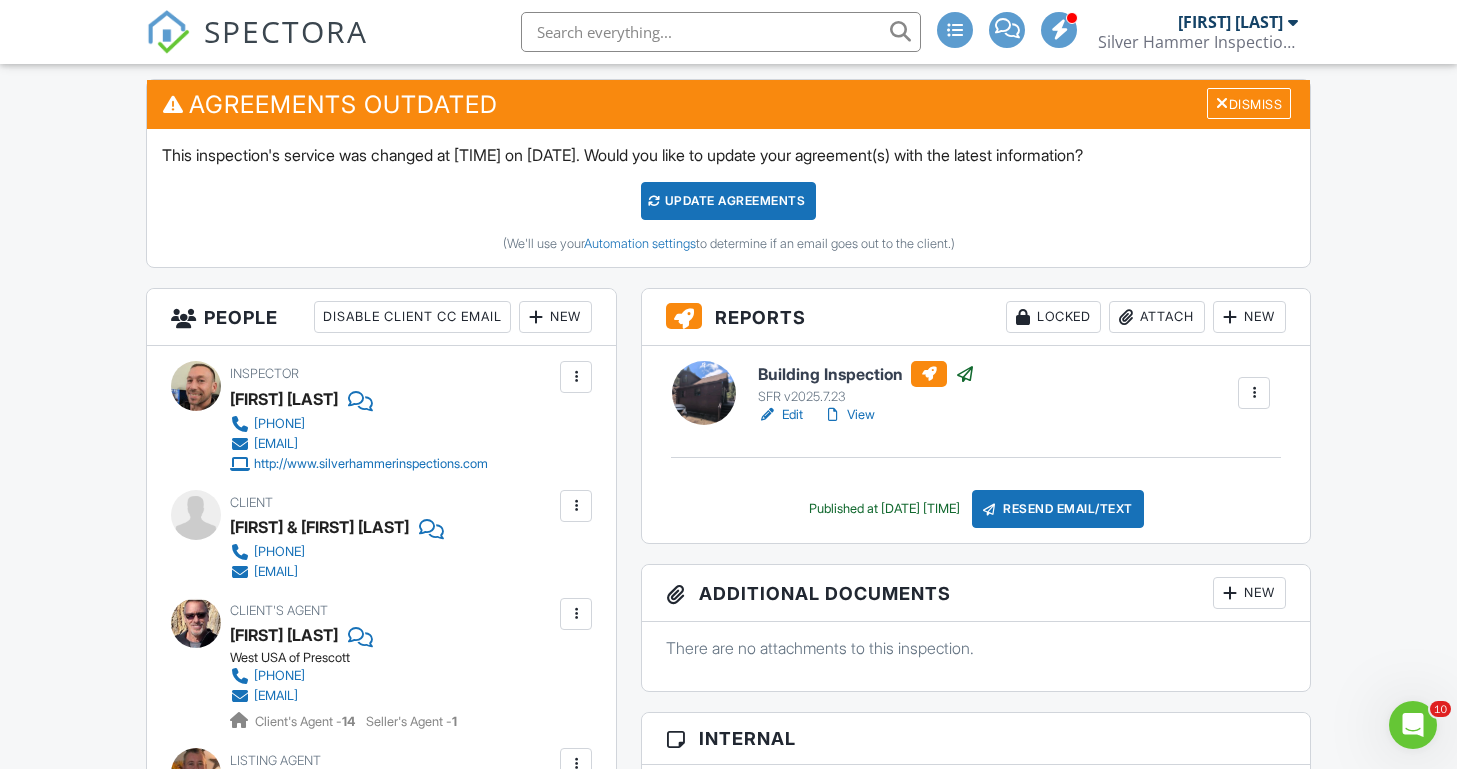 click at bounding box center [1254, 393] 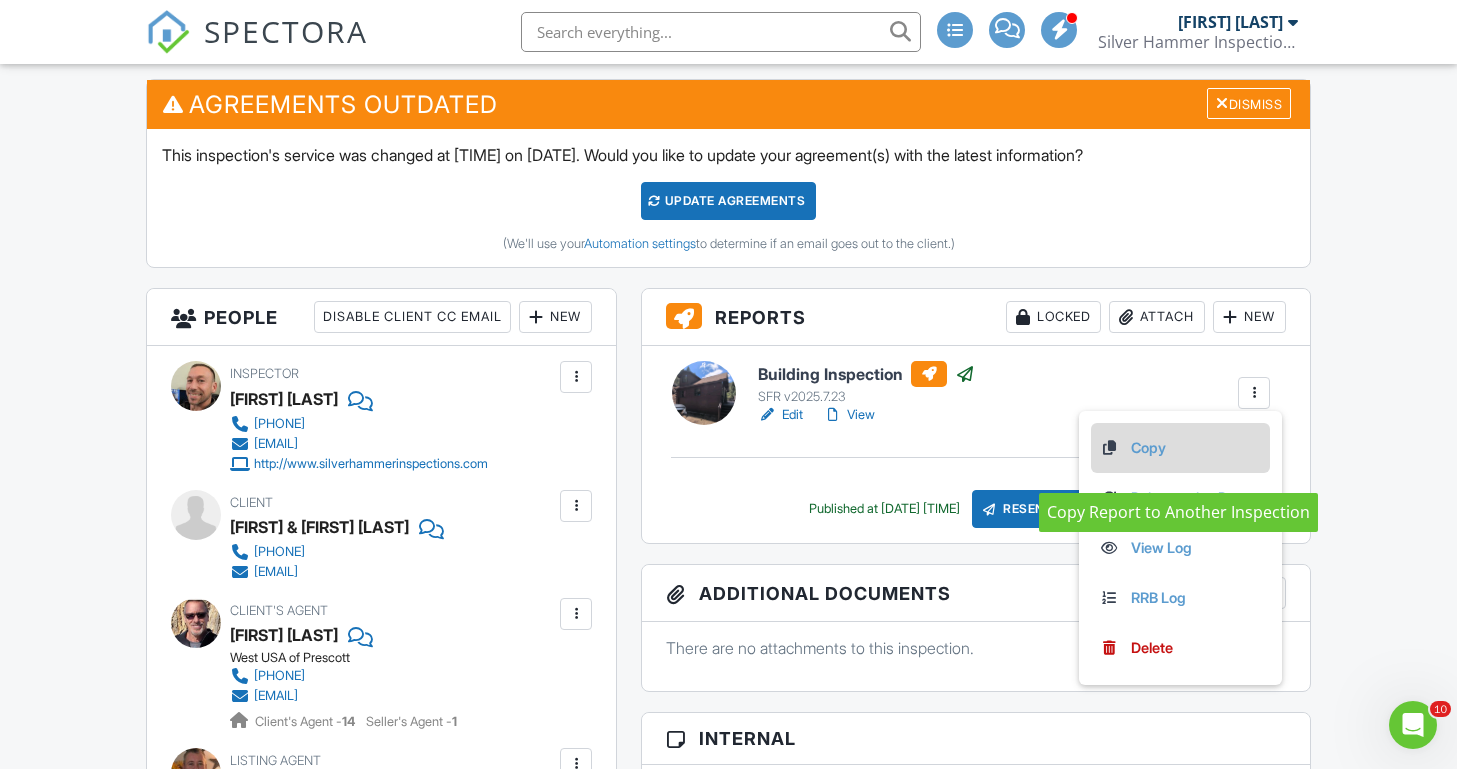 click on "Copy" at bounding box center [1180, 448] 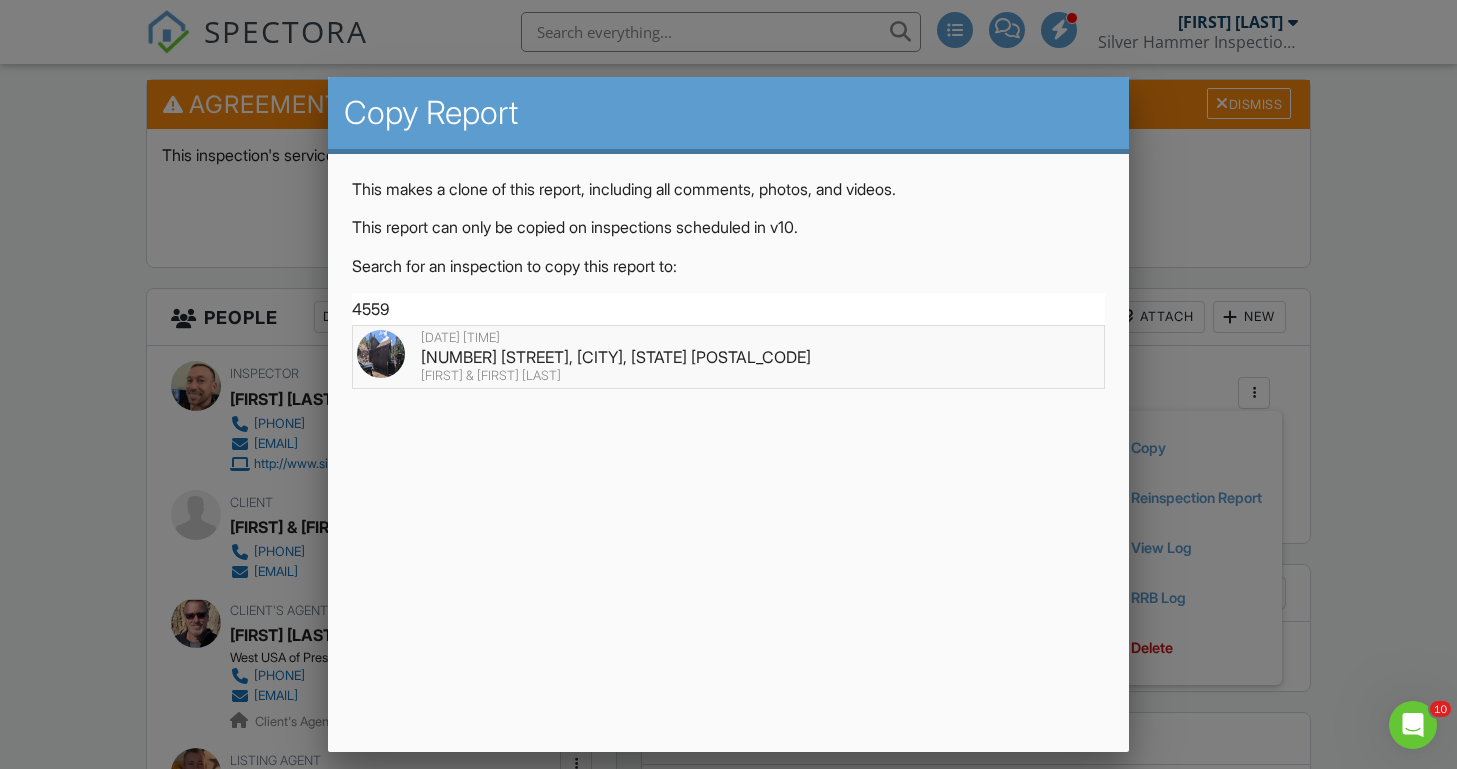 click on "4559 E Combination Ln, Prescott, AZ 86303" at bounding box center (728, 357) 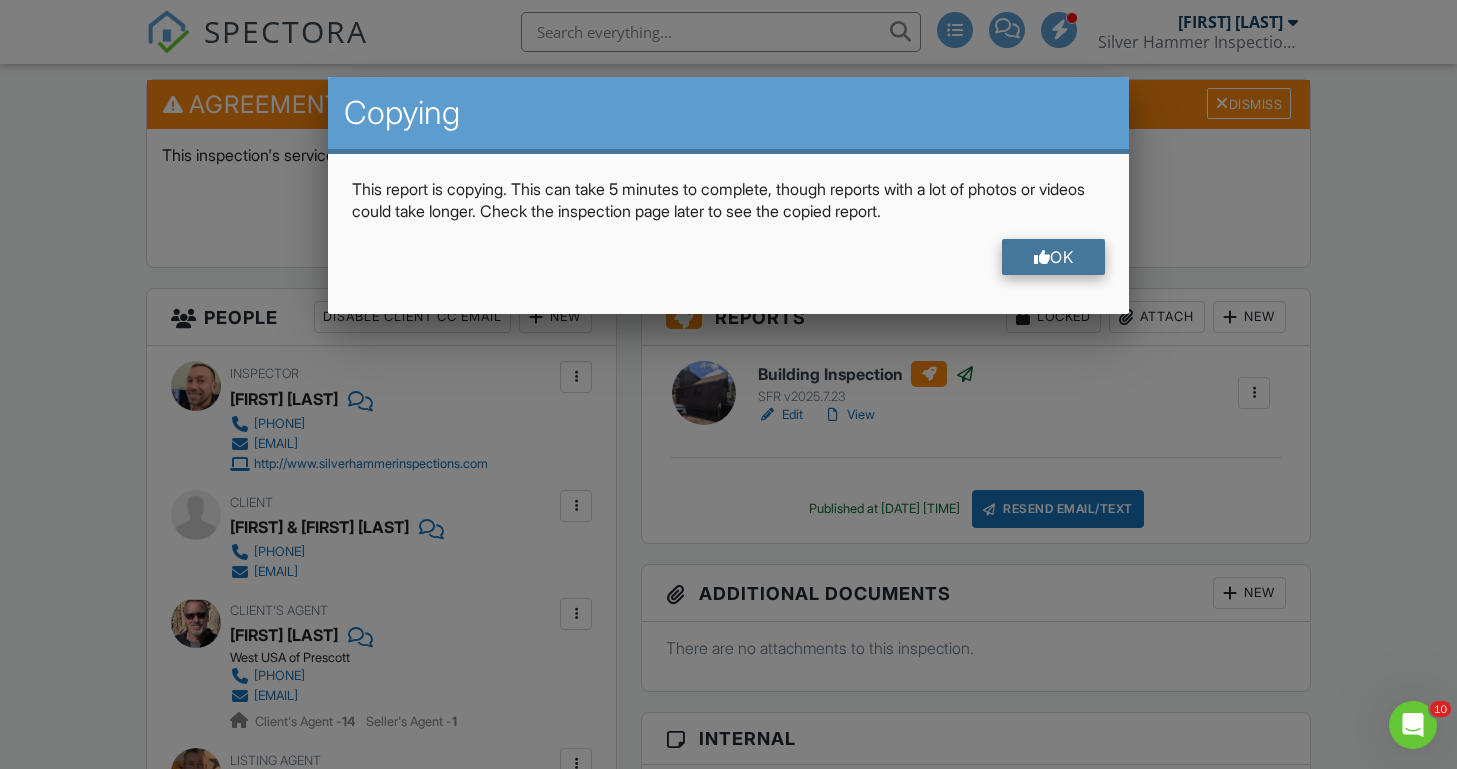 click on "OK" at bounding box center [1054, 257] 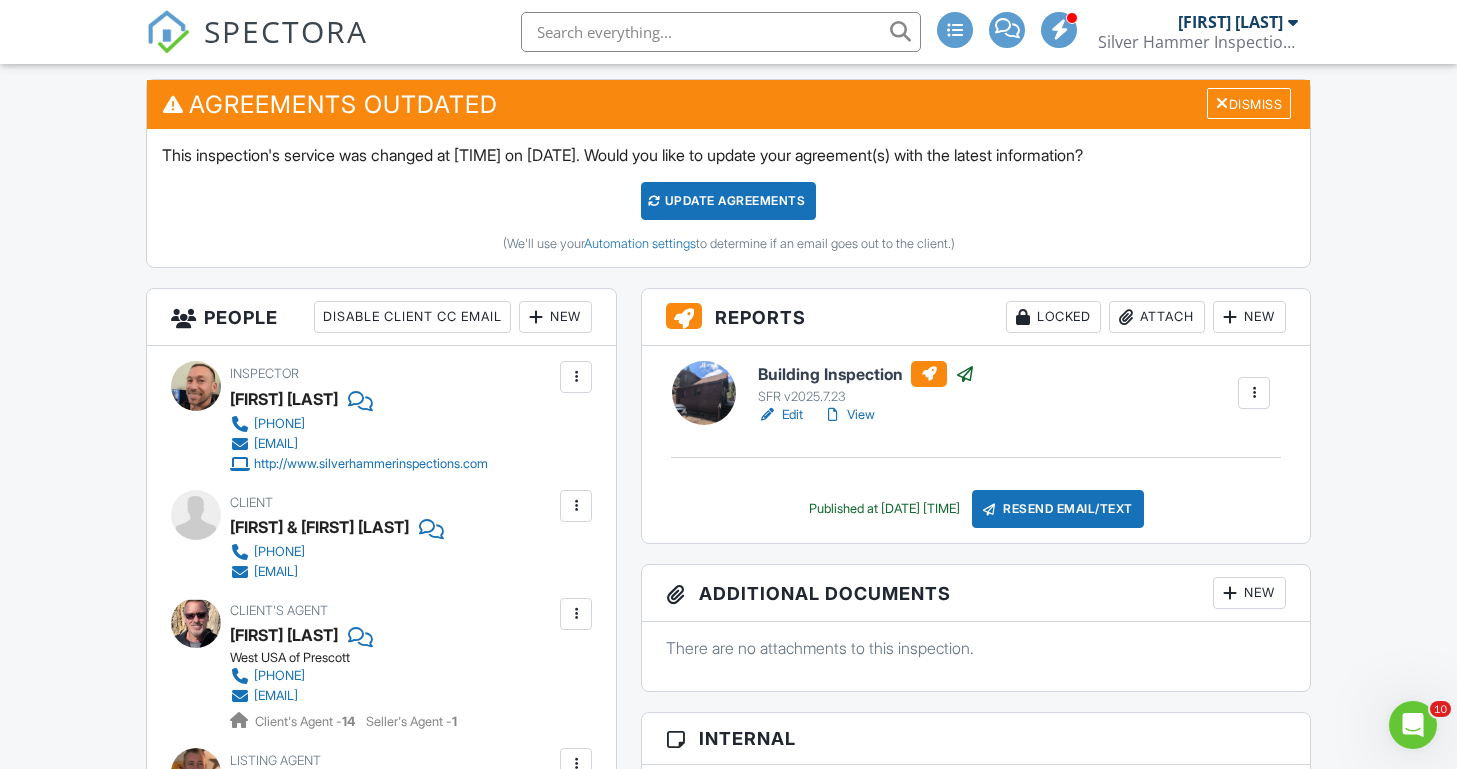 click on "Update Agreements" at bounding box center [728, 201] 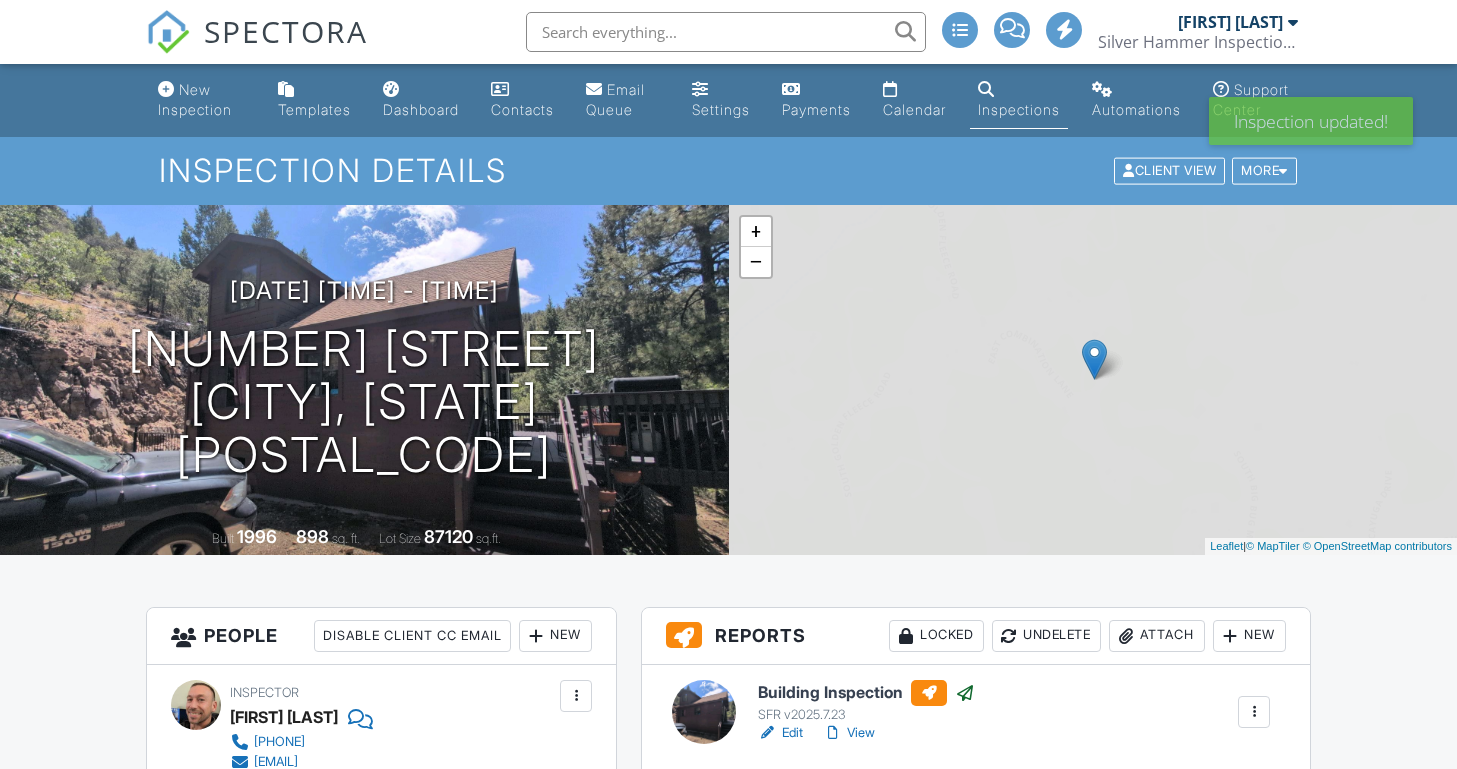 scroll, scrollTop: 0, scrollLeft: 0, axis: both 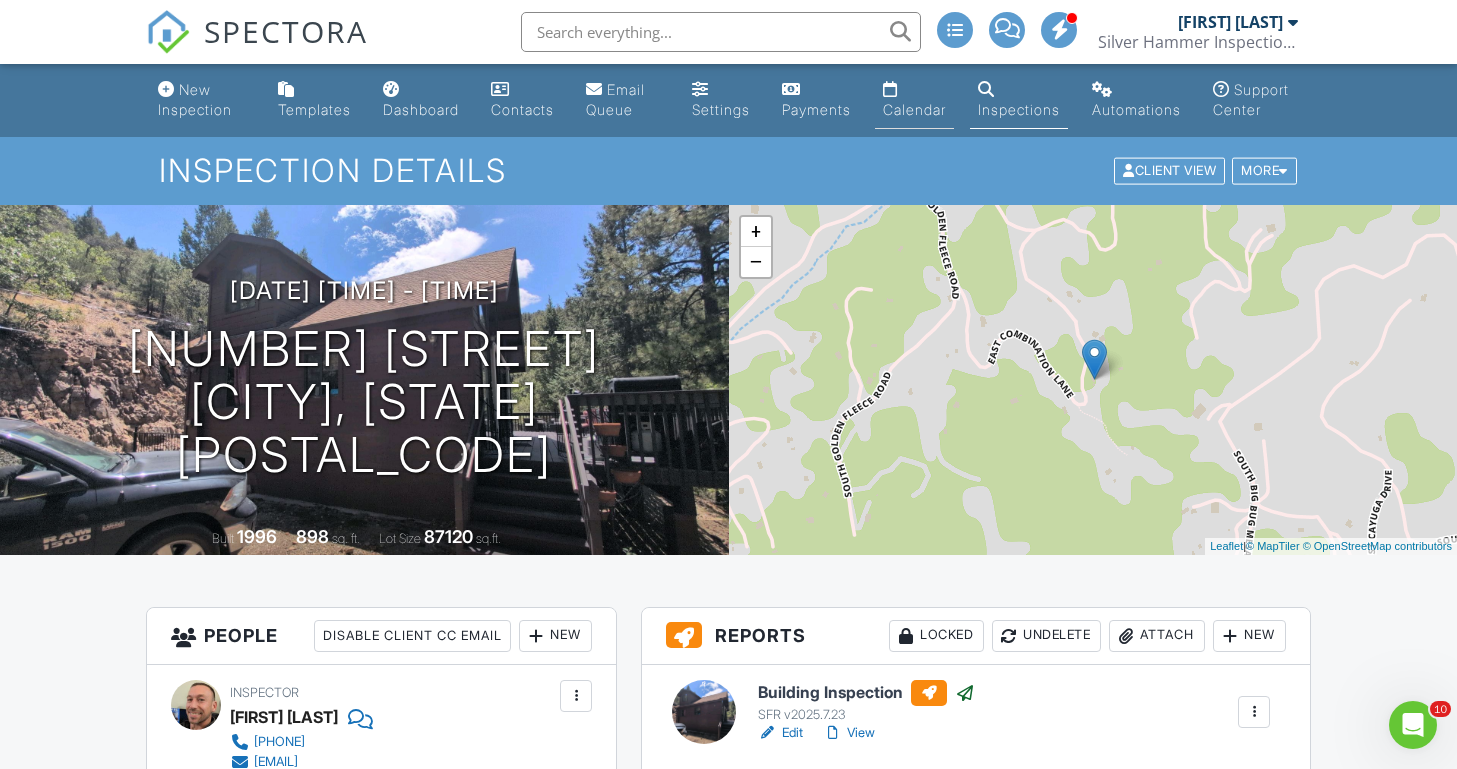 click on "Calendar" at bounding box center (914, 100) 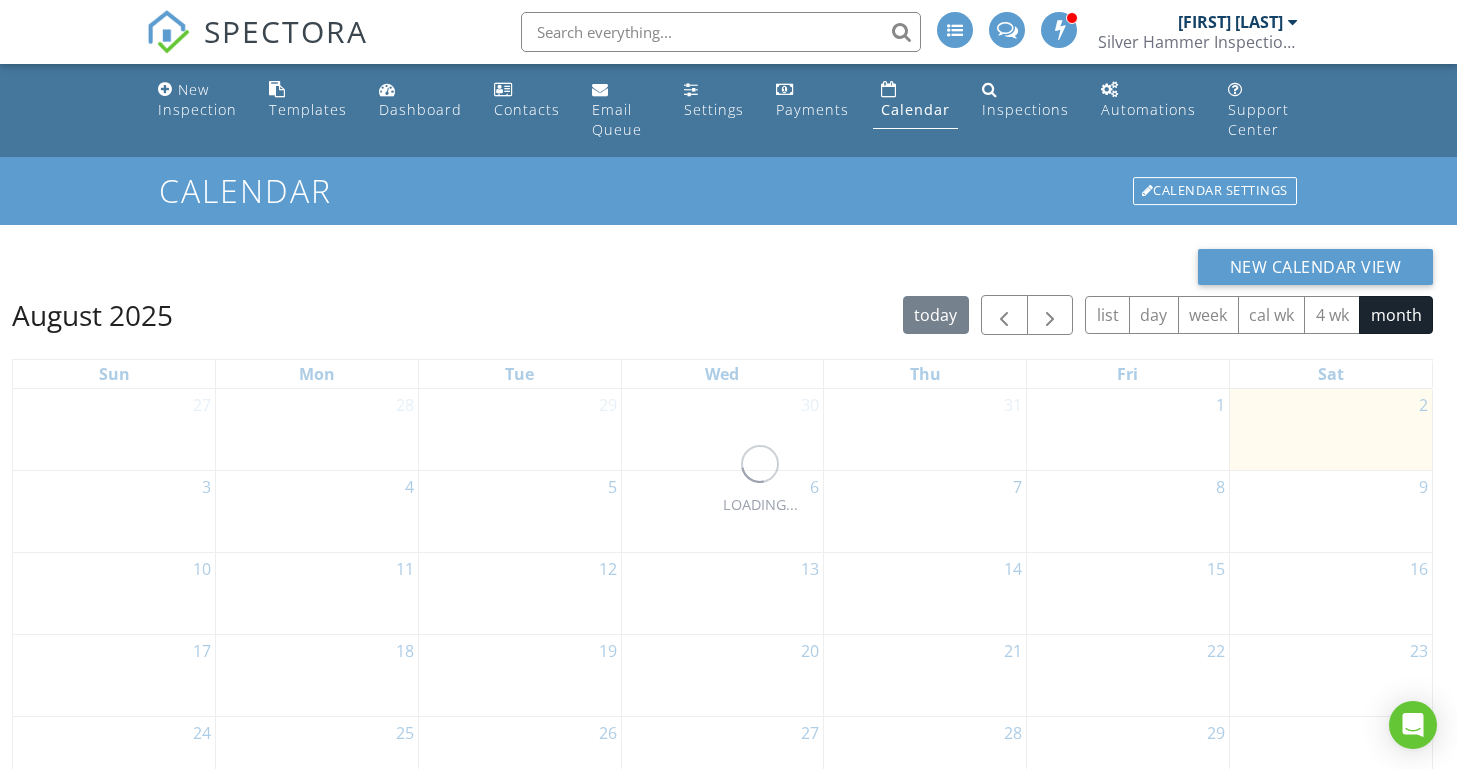 scroll, scrollTop: 0, scrollLeft: 0, axis: both 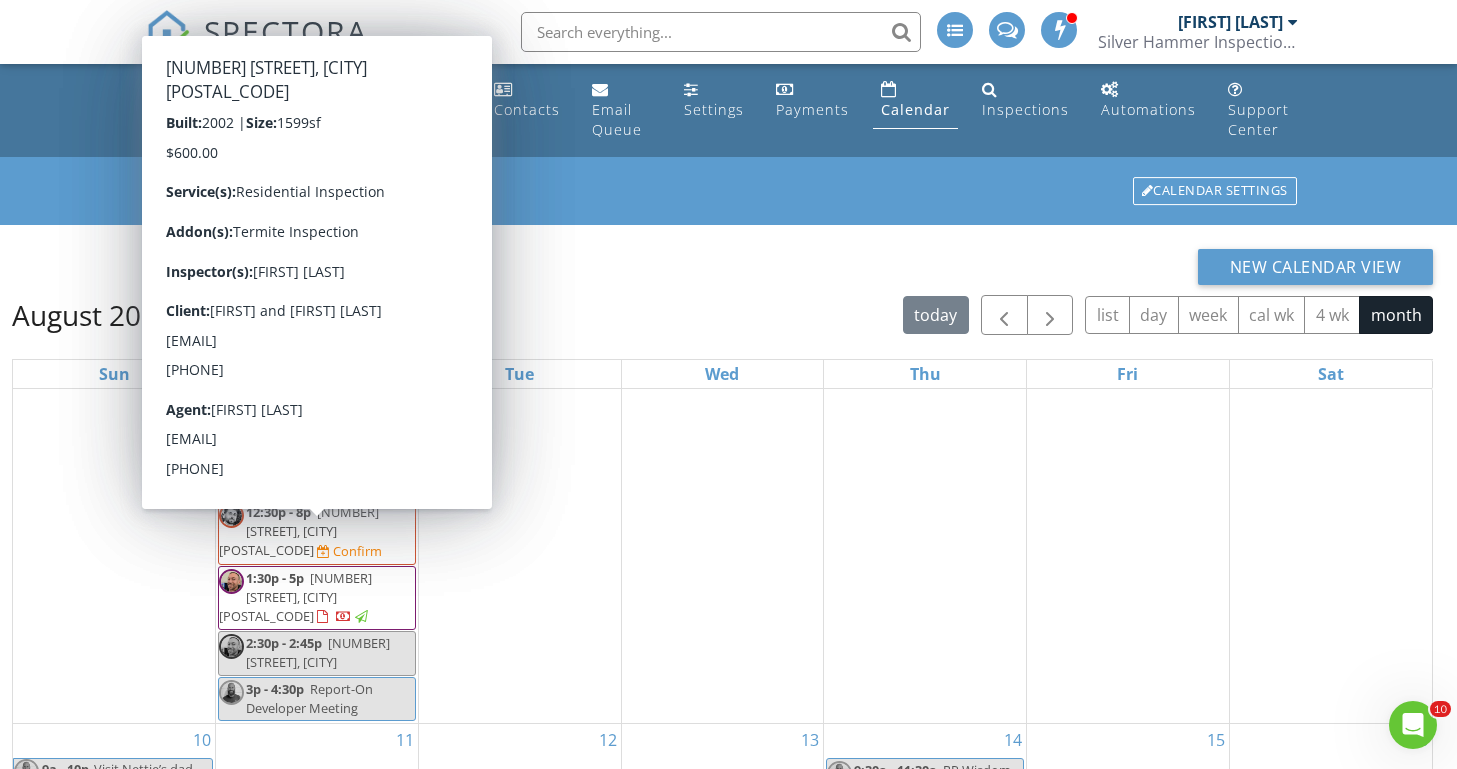 click on "[NUMBER] [STREET], [CITY] [POSTAL_CODE]" at bounding box center [299, 420] 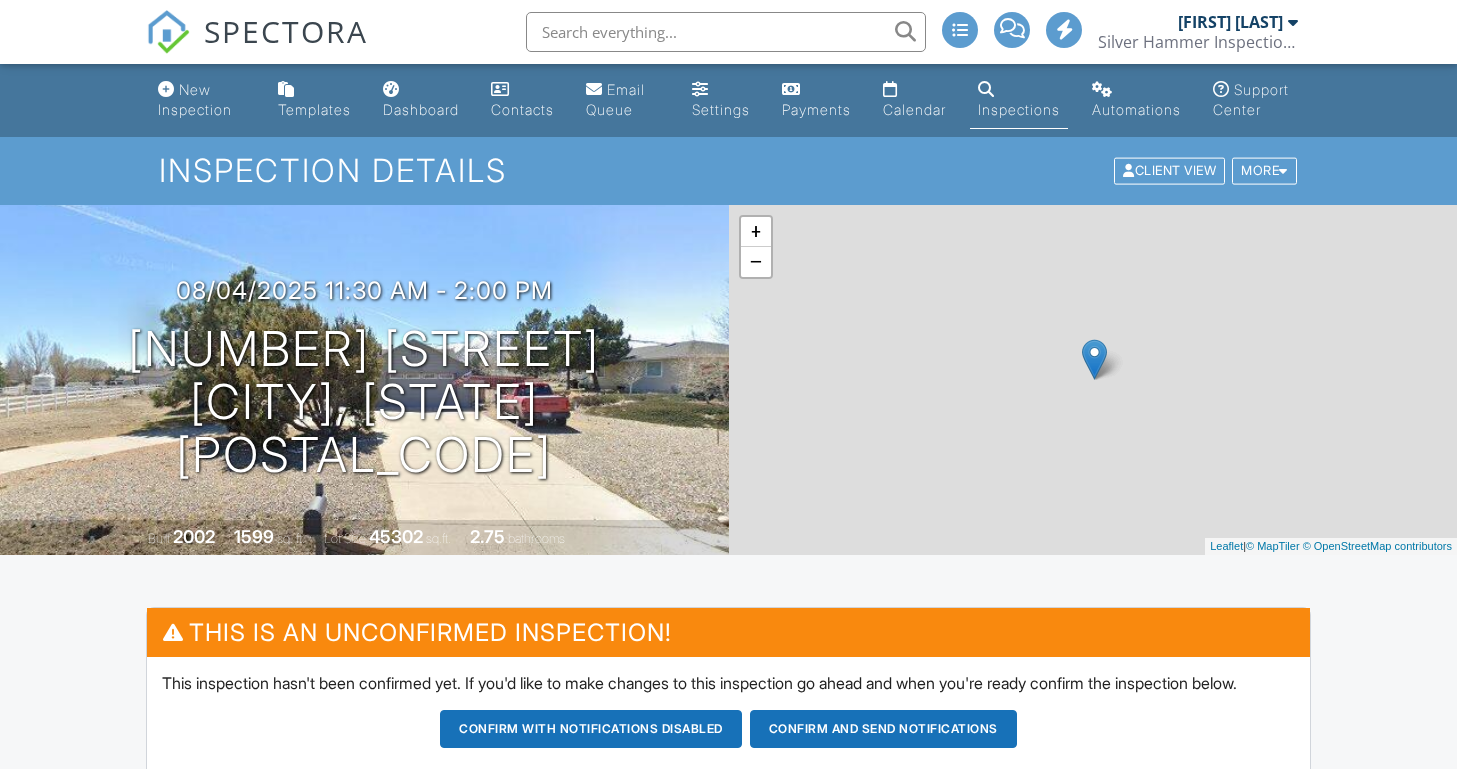 scroll, scrollTop: 0, scrollLeft: 0, axis: both 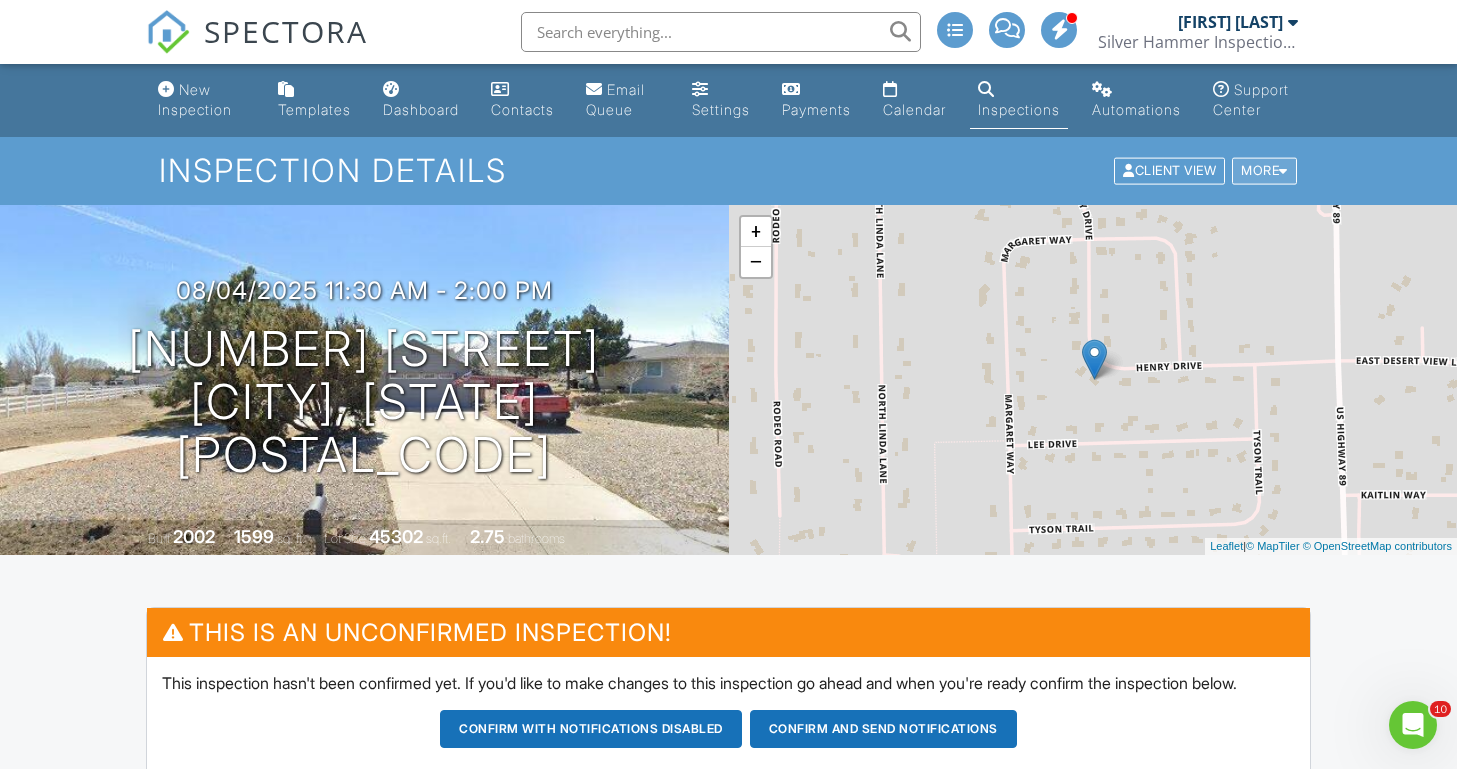click on "More" at bounding box center [1264, 171] 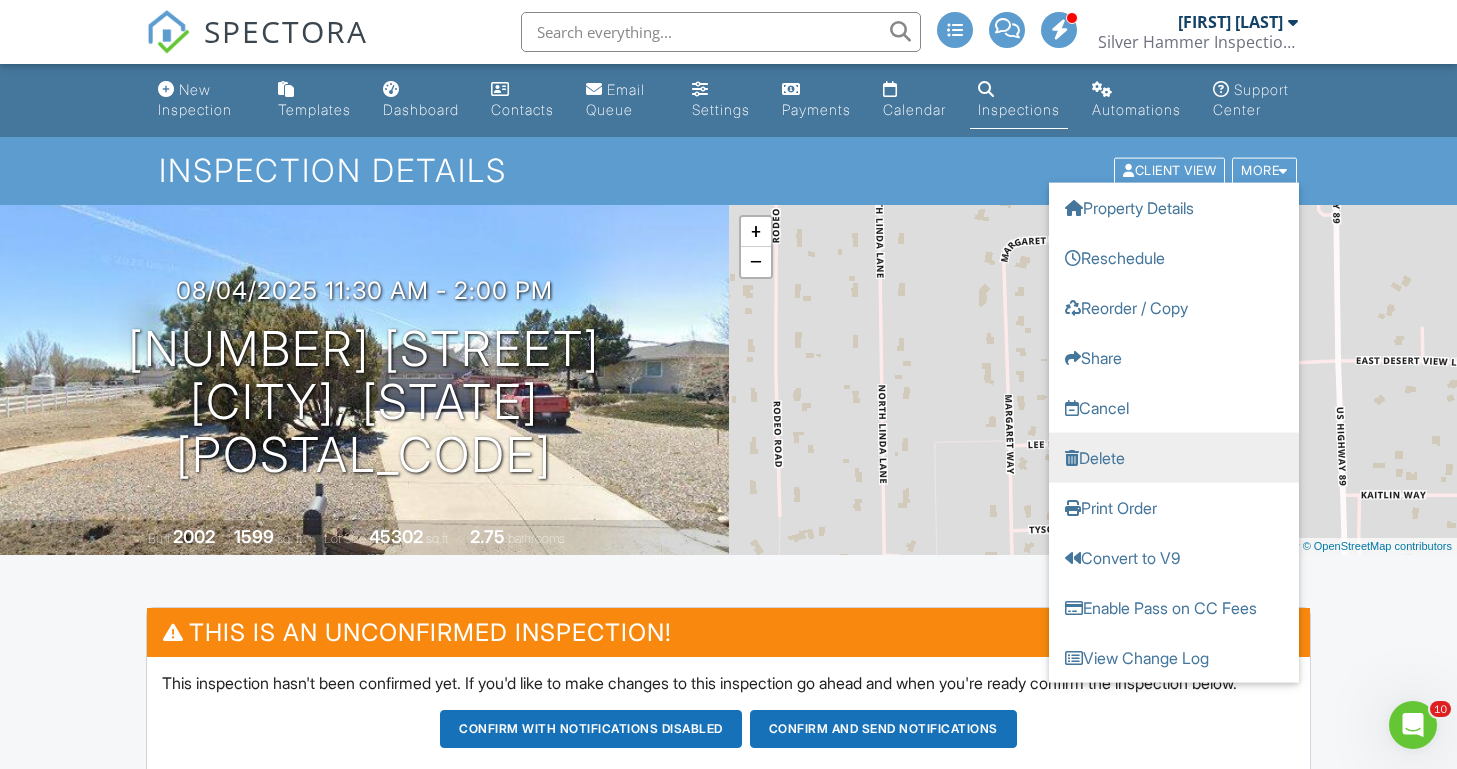 click on "Delete" at bounding box center (1174, 458) 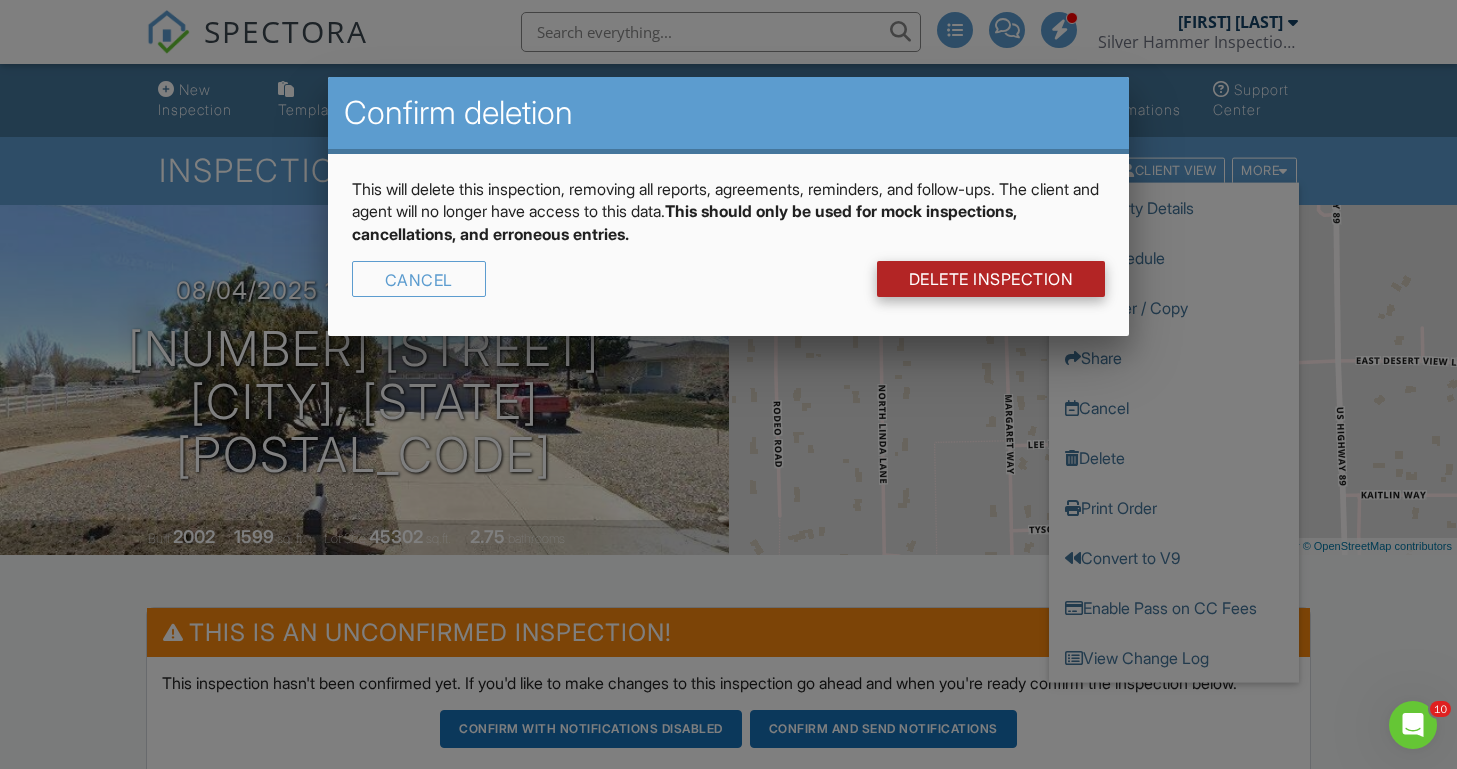 click on "DELETE Inspection" at bounding box center [991, 279] 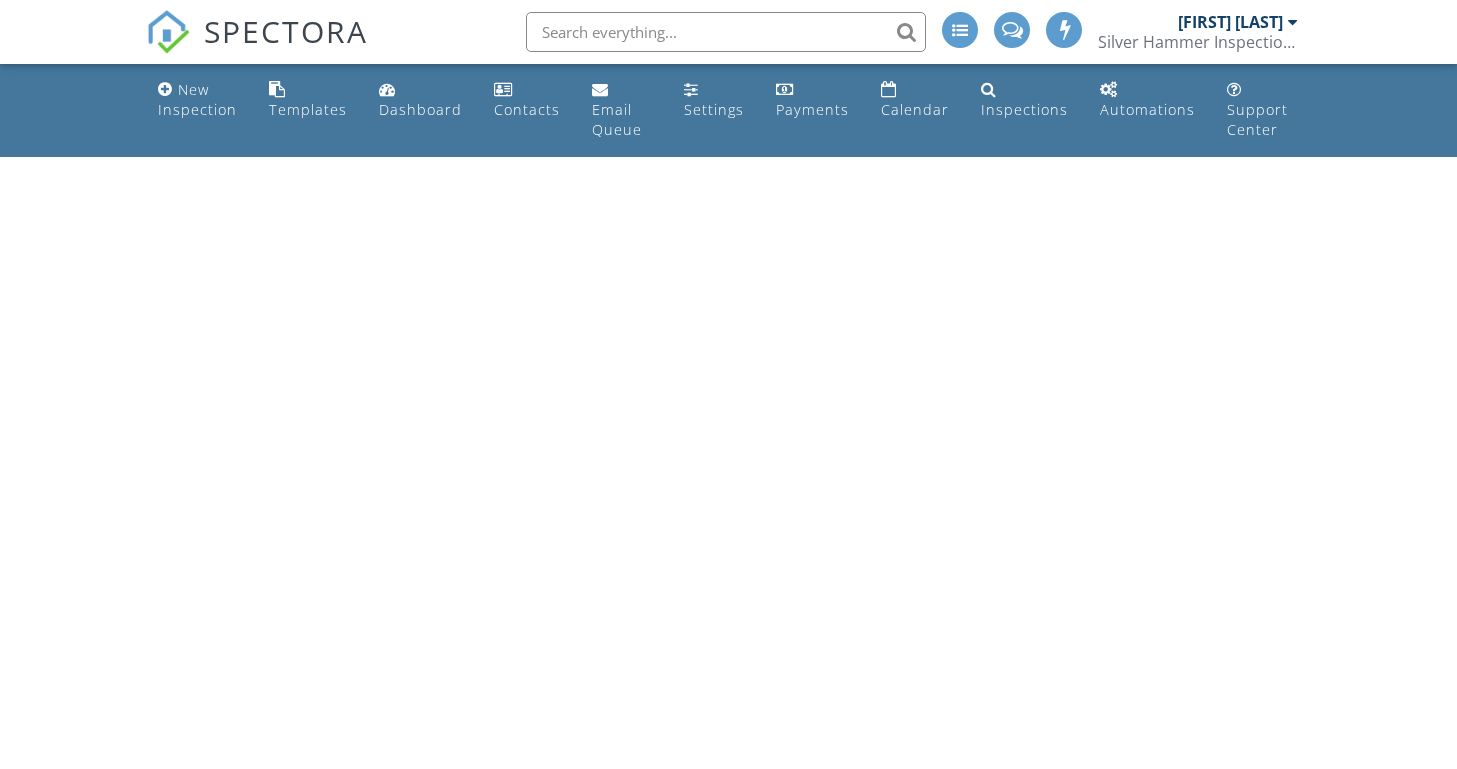 scroll, scrollTop: 0, scrollLeft: 0, axis: both 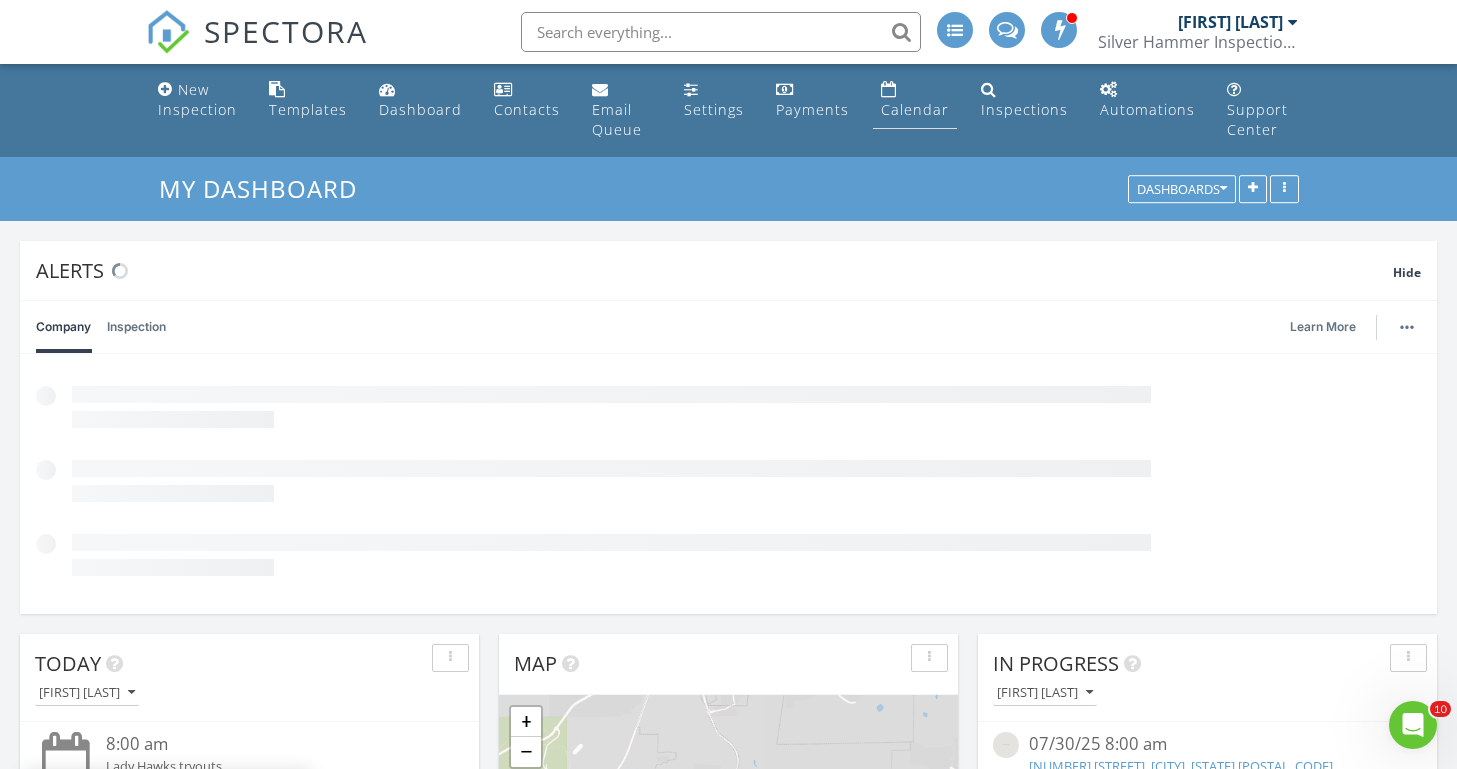click on "Calendar" at bounding box center [915, 109] 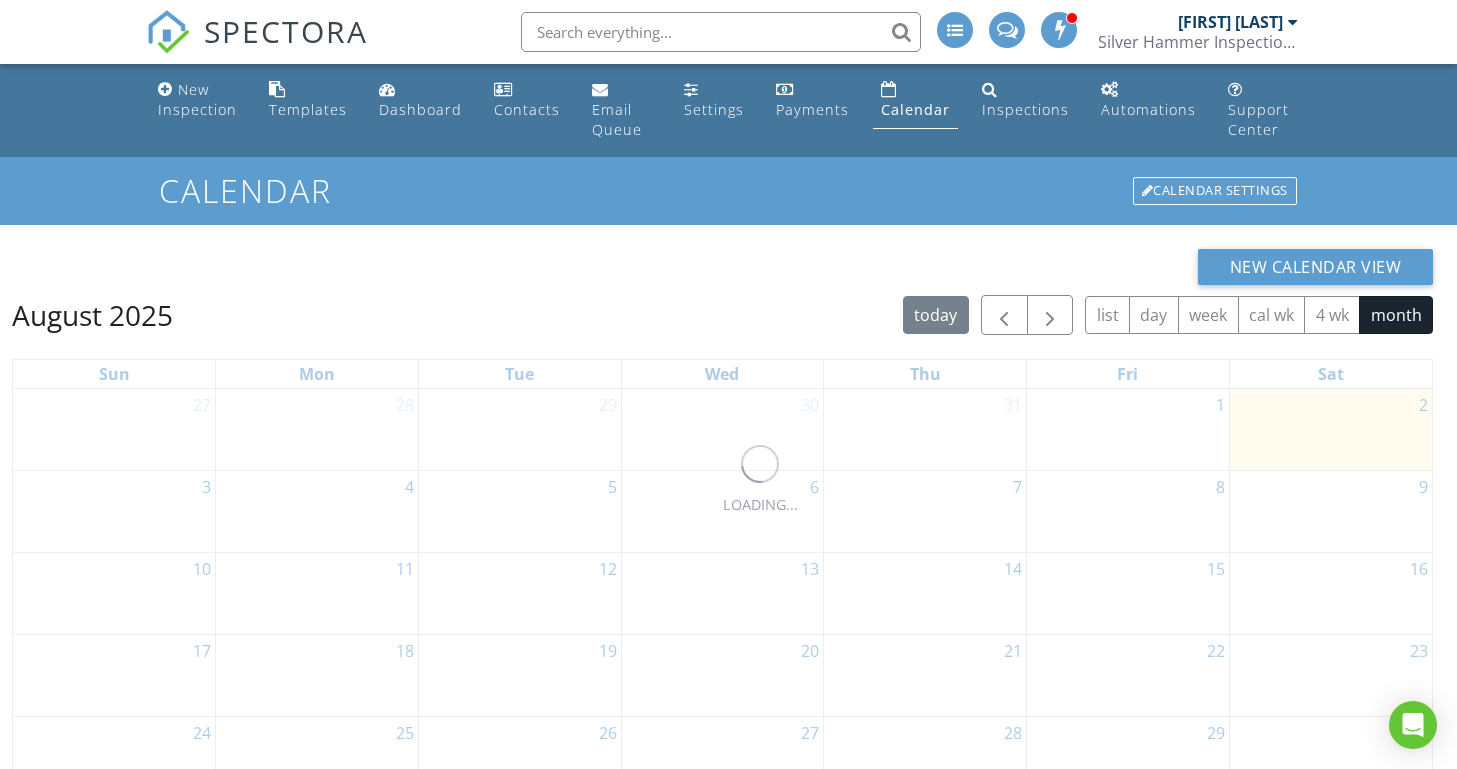 scroll, scrollTop: 0, scrollLeft: 0, axis: both 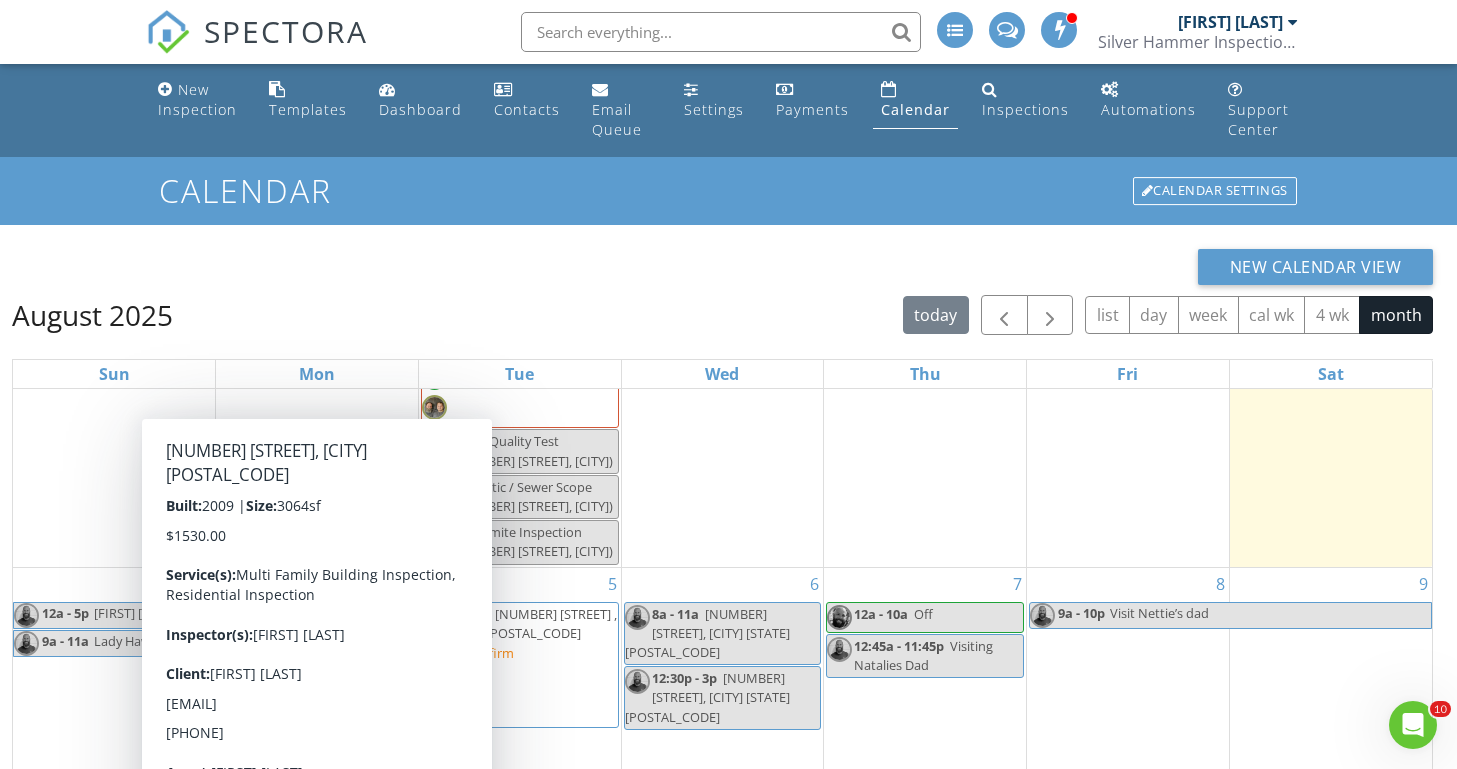 click on "New Calendar View" at bounding box center (722, 267) 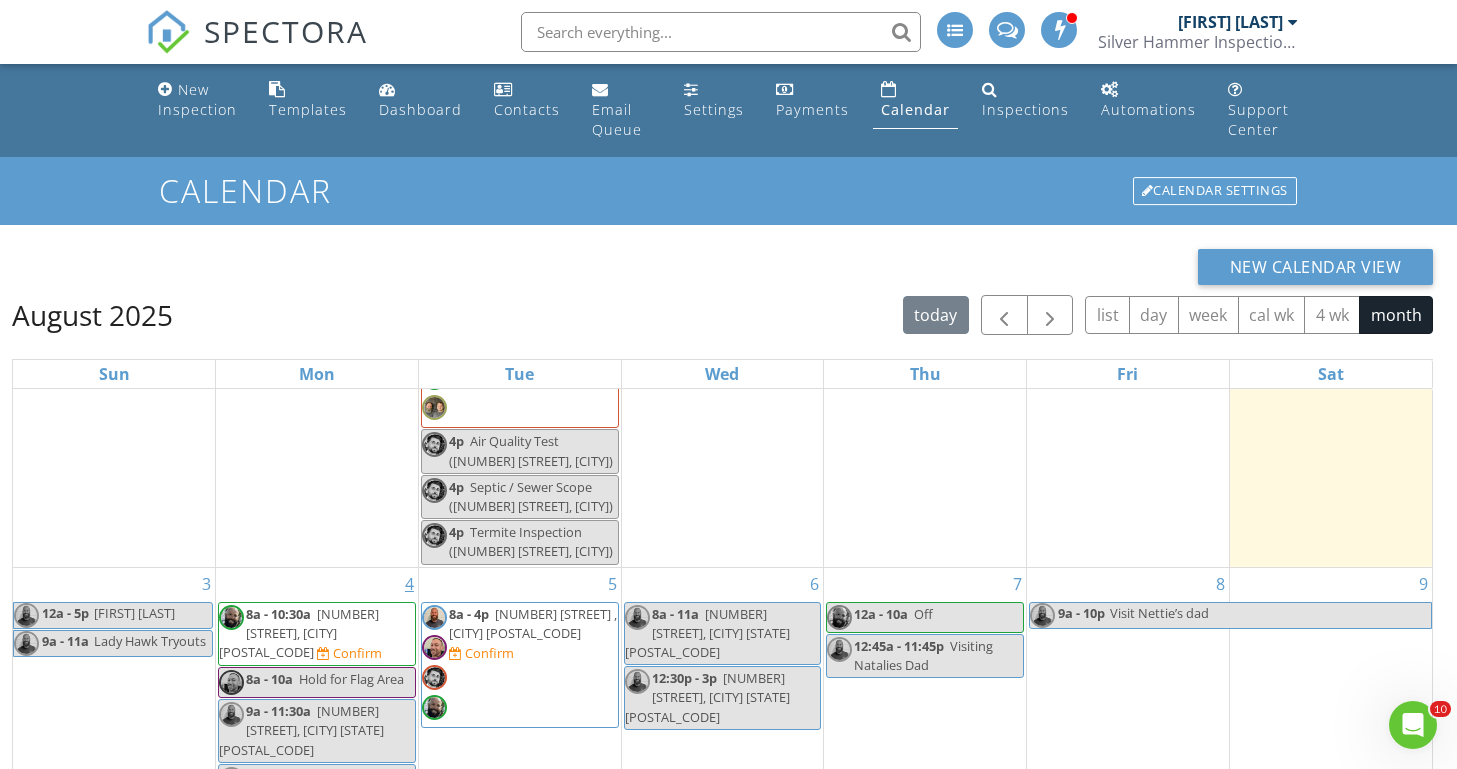 click on "4" at bounding box center (409, 584) 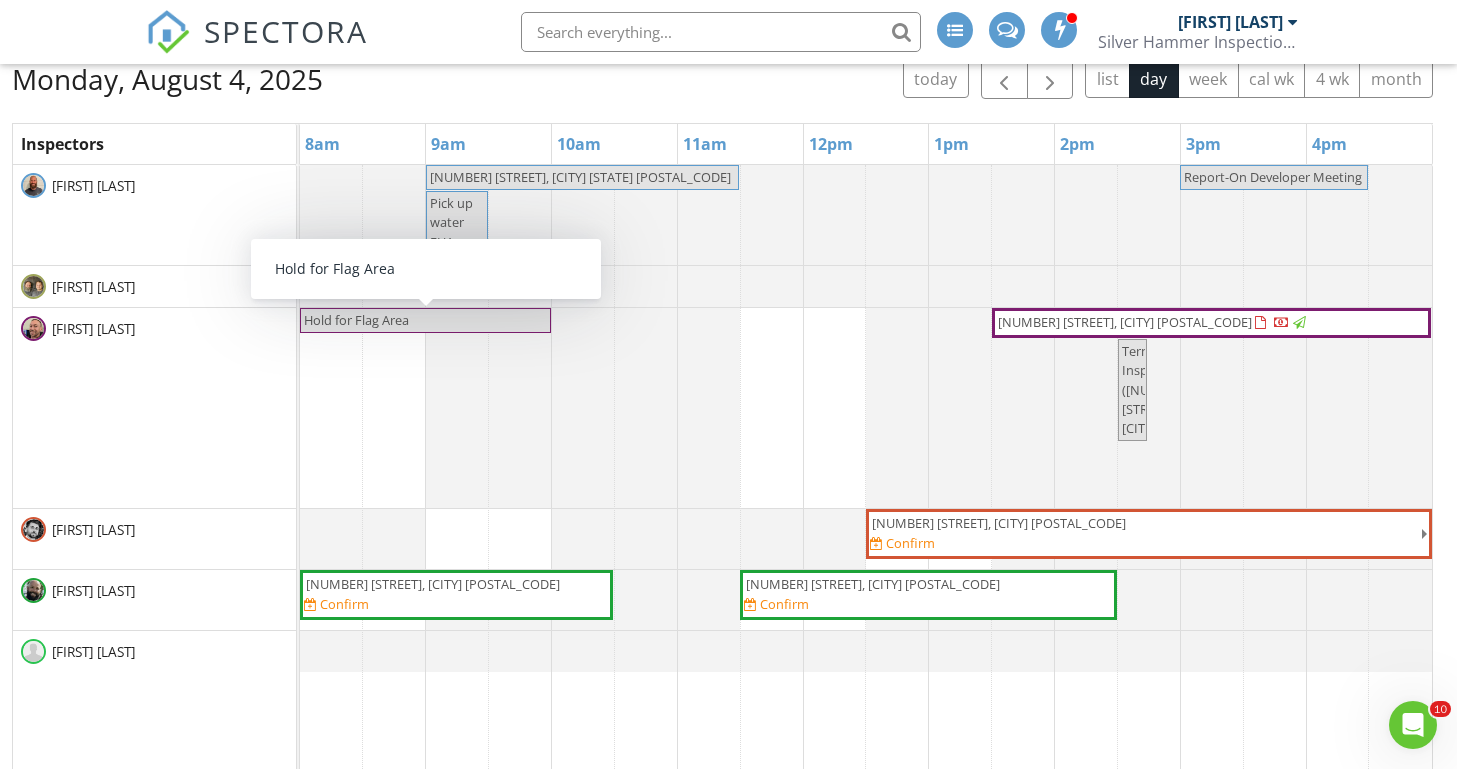 scroll, scrollTop: 244, scrollLeft: 0, axis: vertical 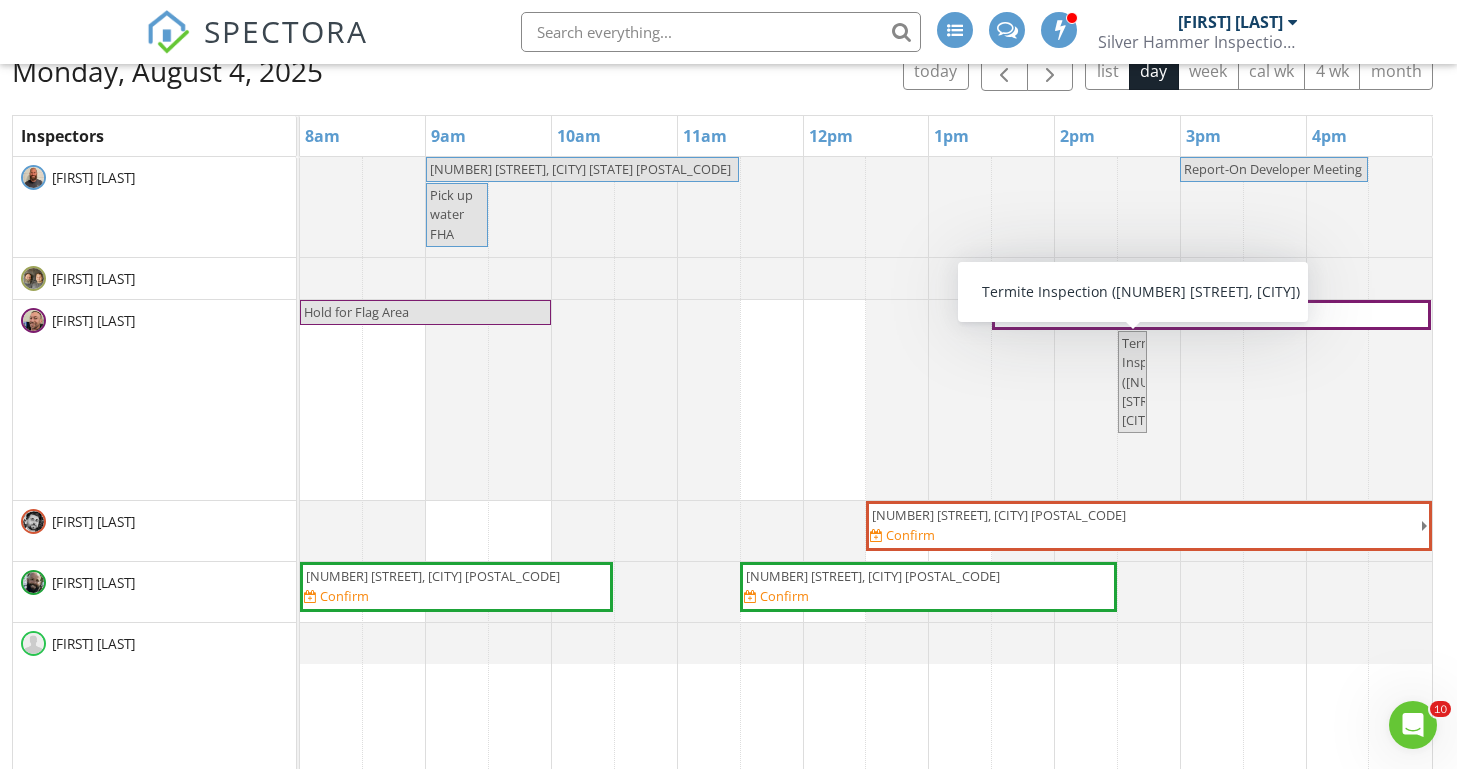 click on "Termite Inspection ([NUMBER] [STREET], [CITY])" at bounding box center (1155, 381) 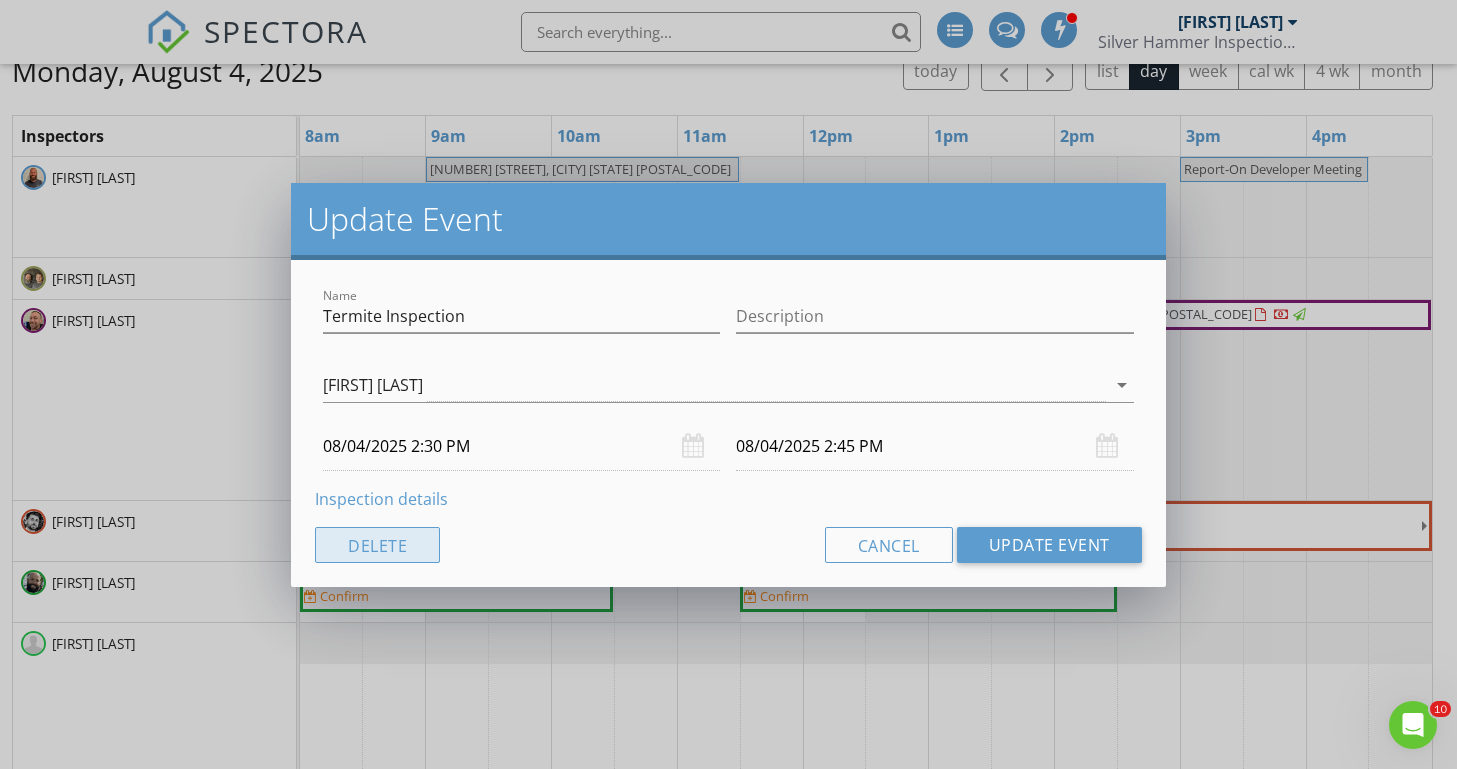 click on "Delete" at bounding box center [377, 545] 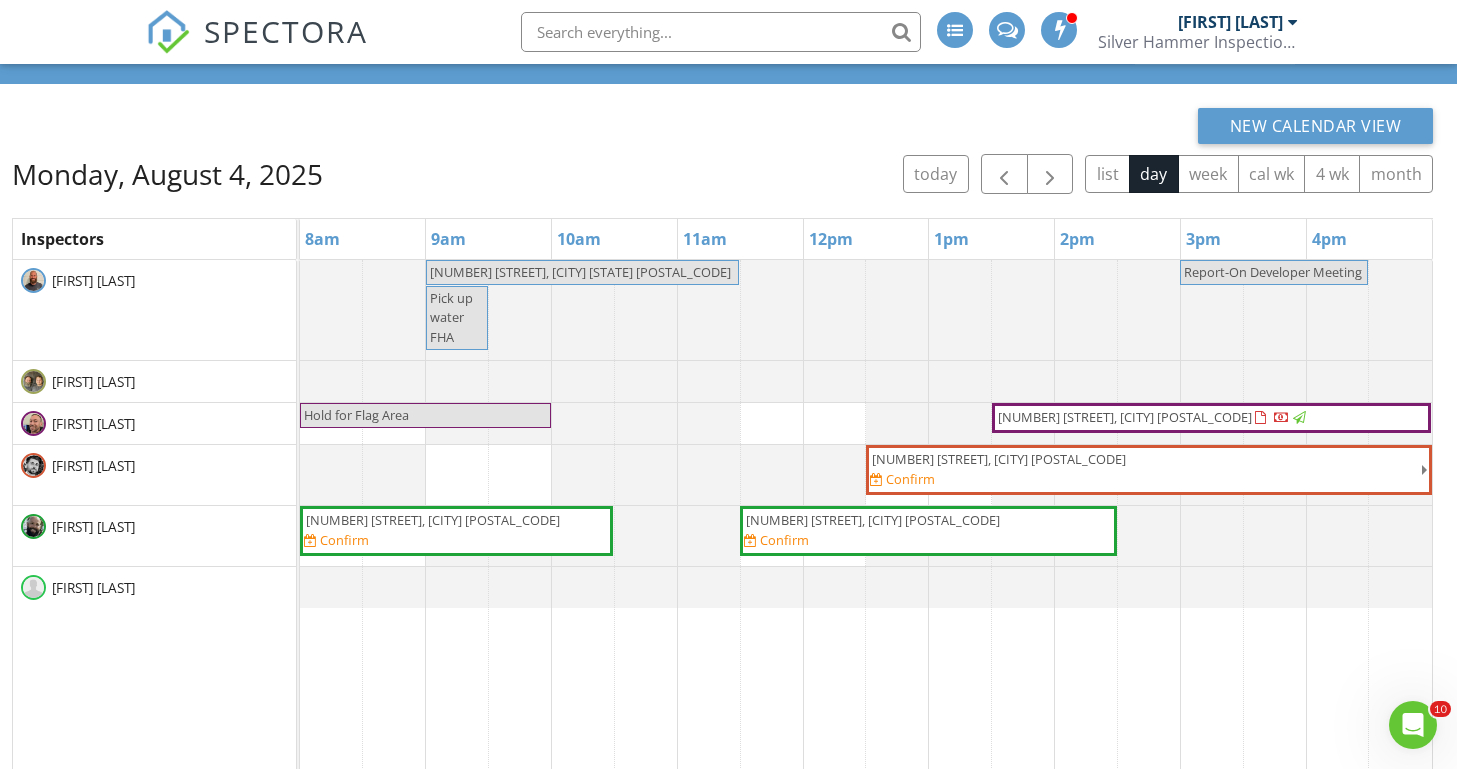 scroll, scrollTop: 138, scrollLeft: 0, axis: vertical 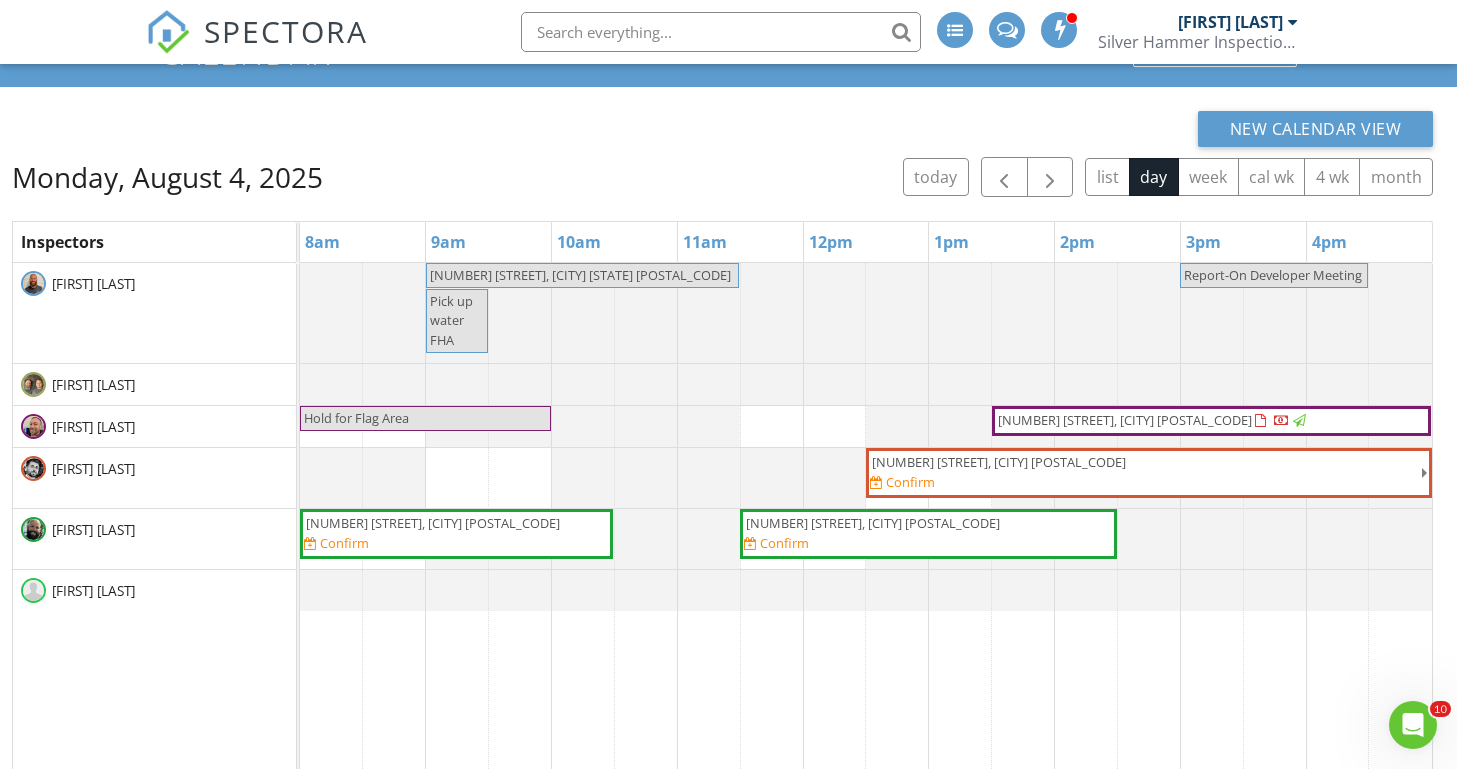 click on "Hold for Flag Area" at bounding box center (425, 418) 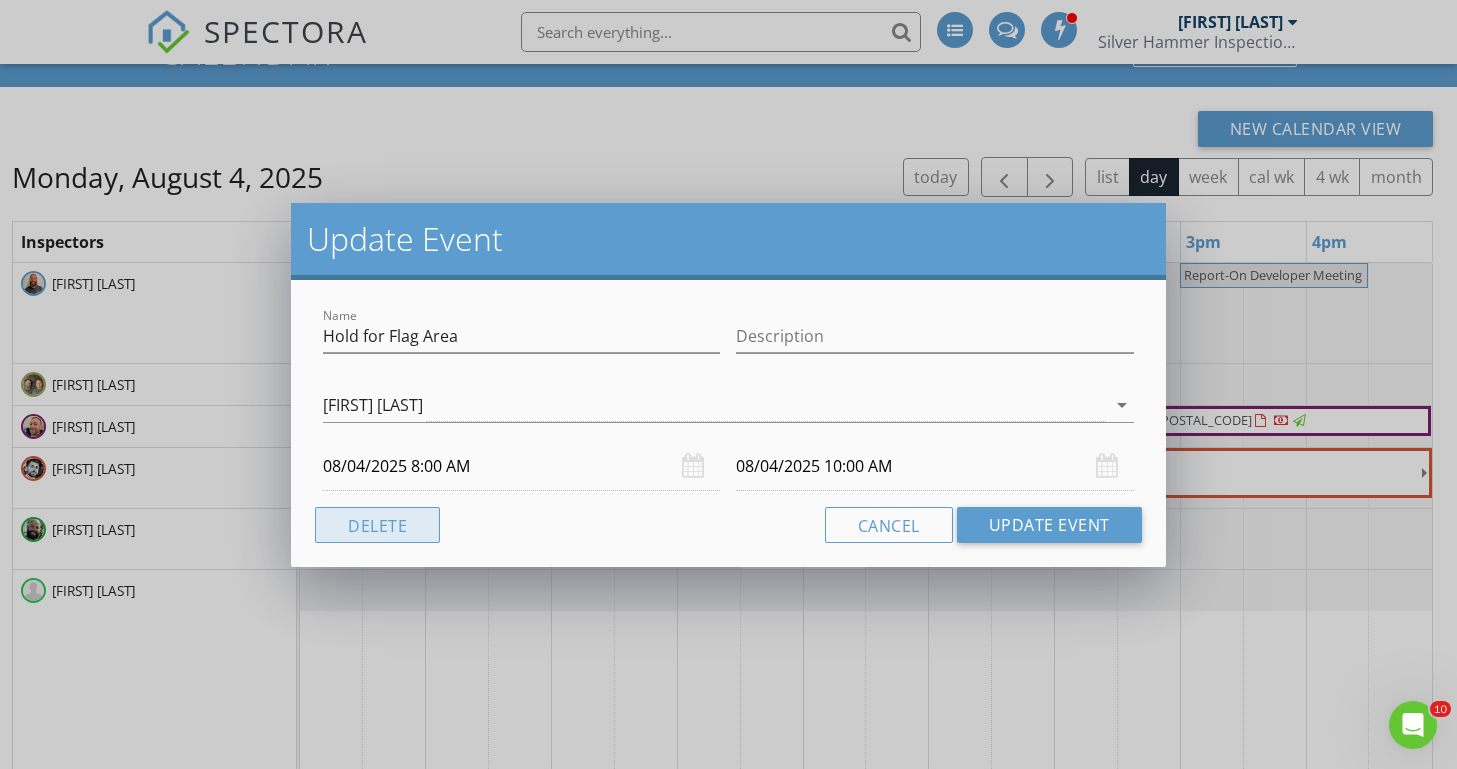 click on "Delete" at bounding box center [377, 525] 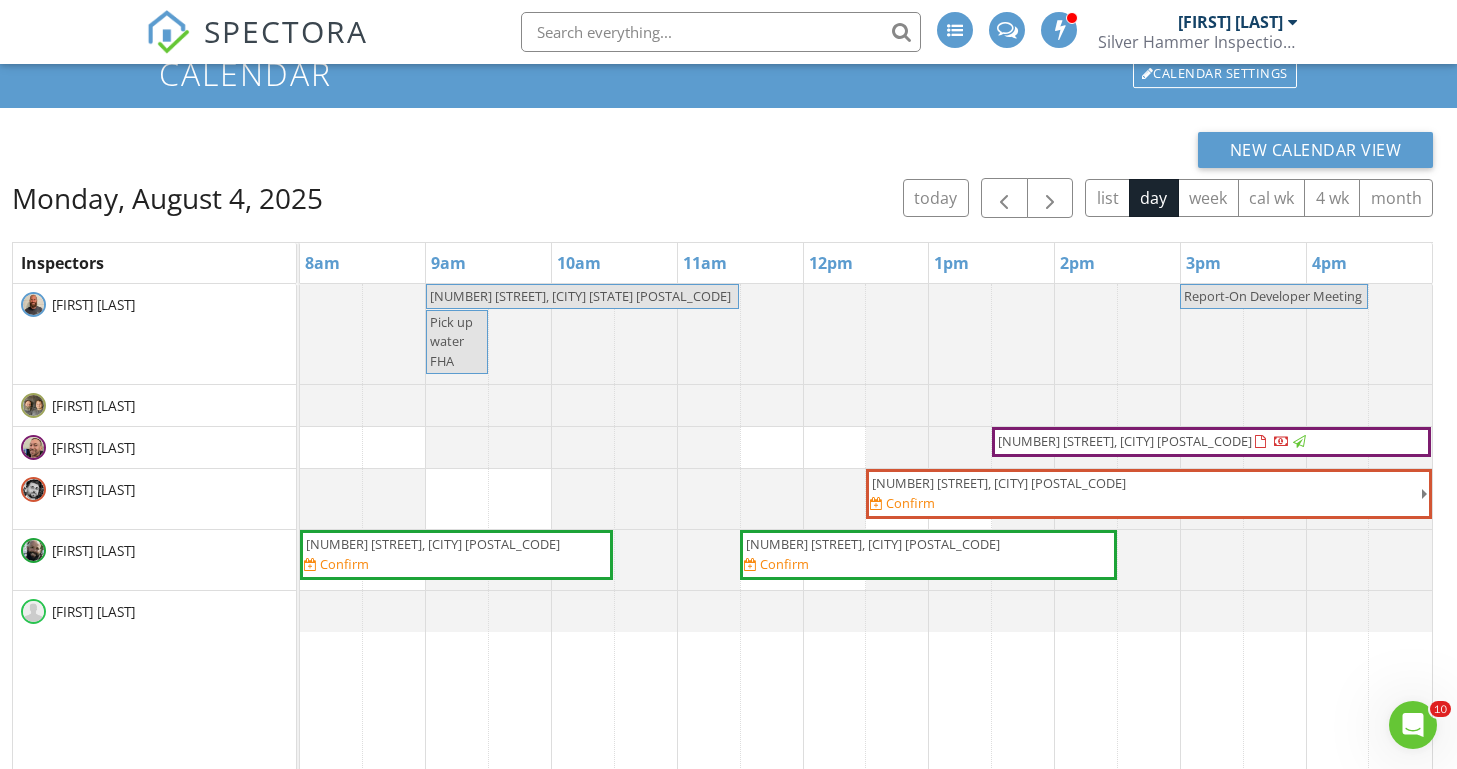 scroll, scrollTop: 120, scrollLeft: 0, axis: vertical 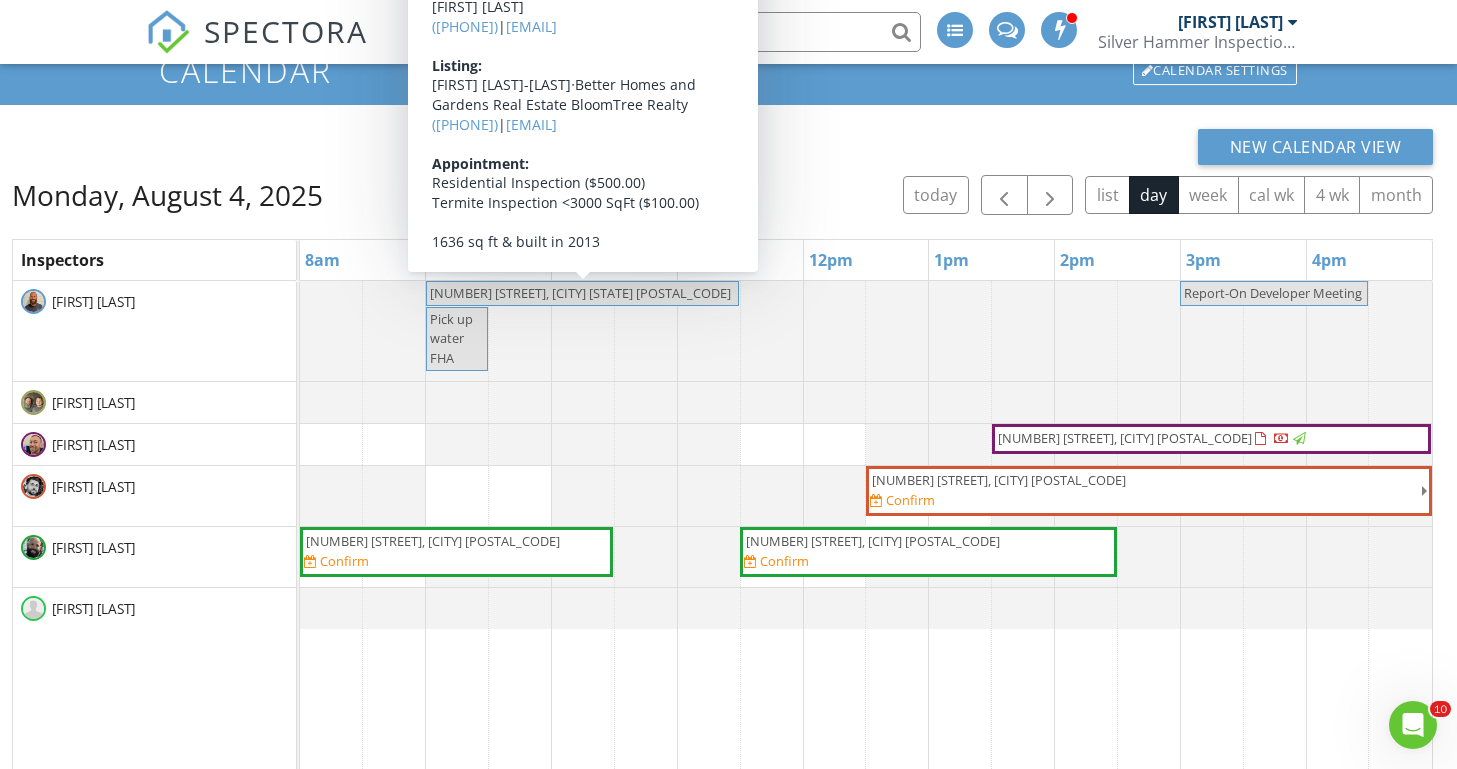click at bounding box center [300, 444] 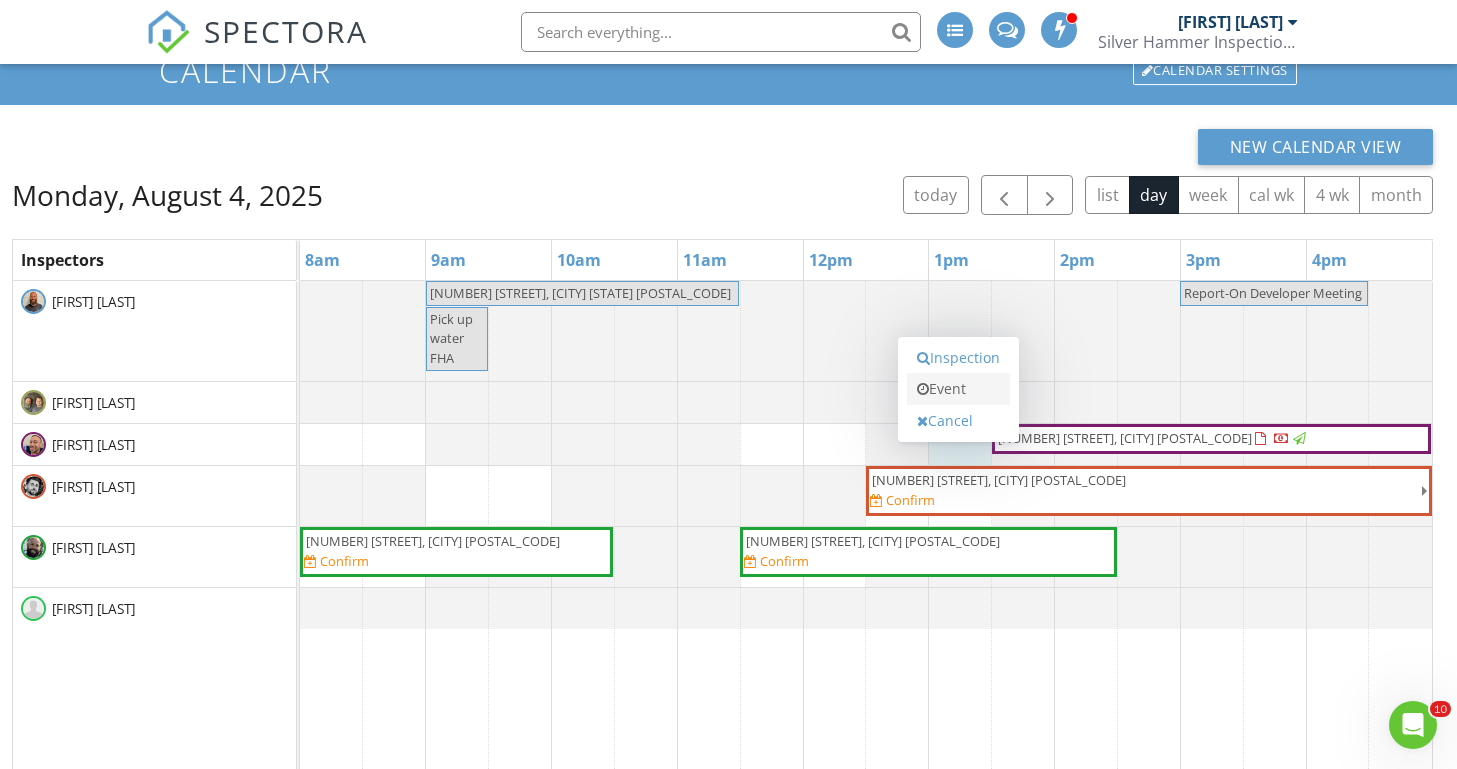 click on "Event" at bounding box center [958, 389] 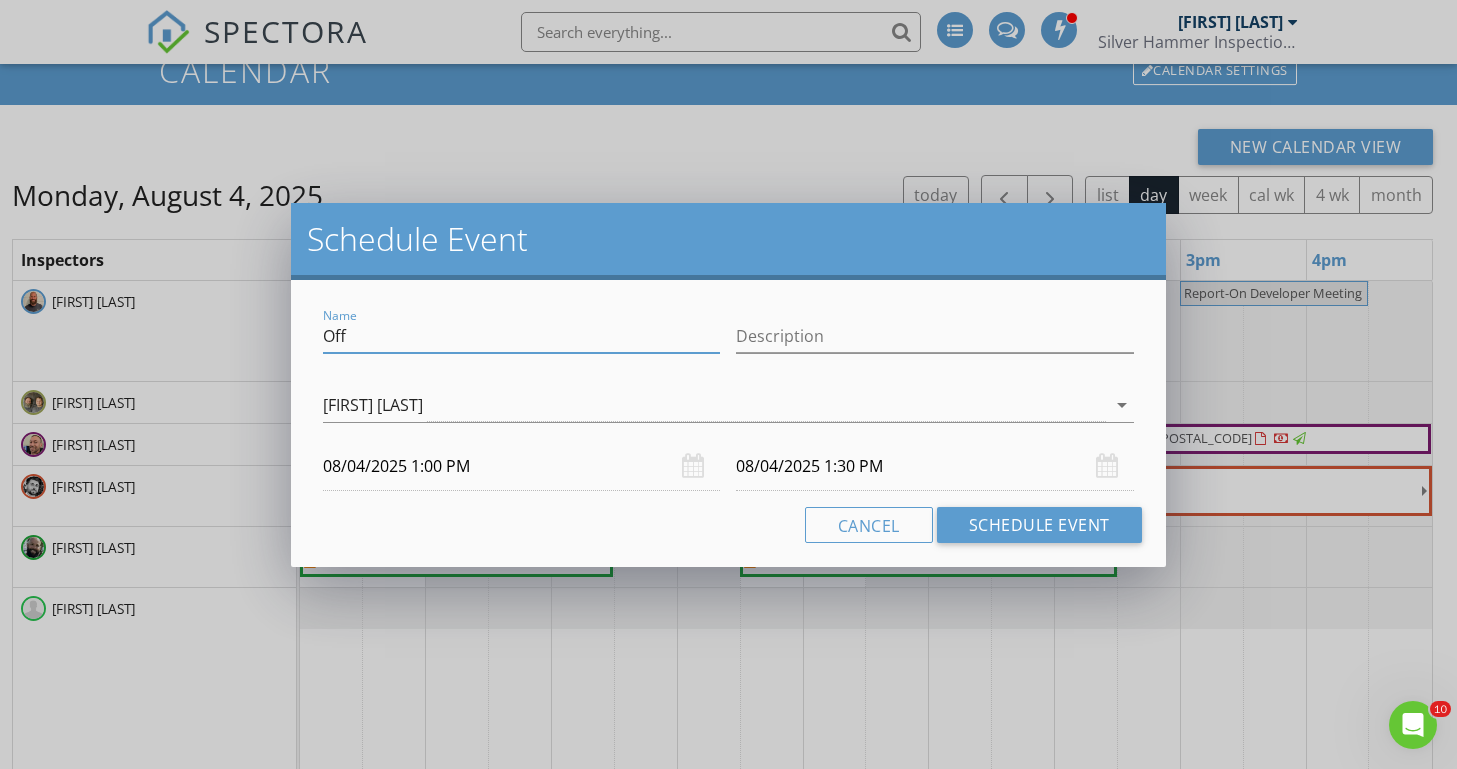 drag, startPoint x: 377, startPoint y: 341, endPoint x: 300, endPoint y: 334, distance: 77.31753 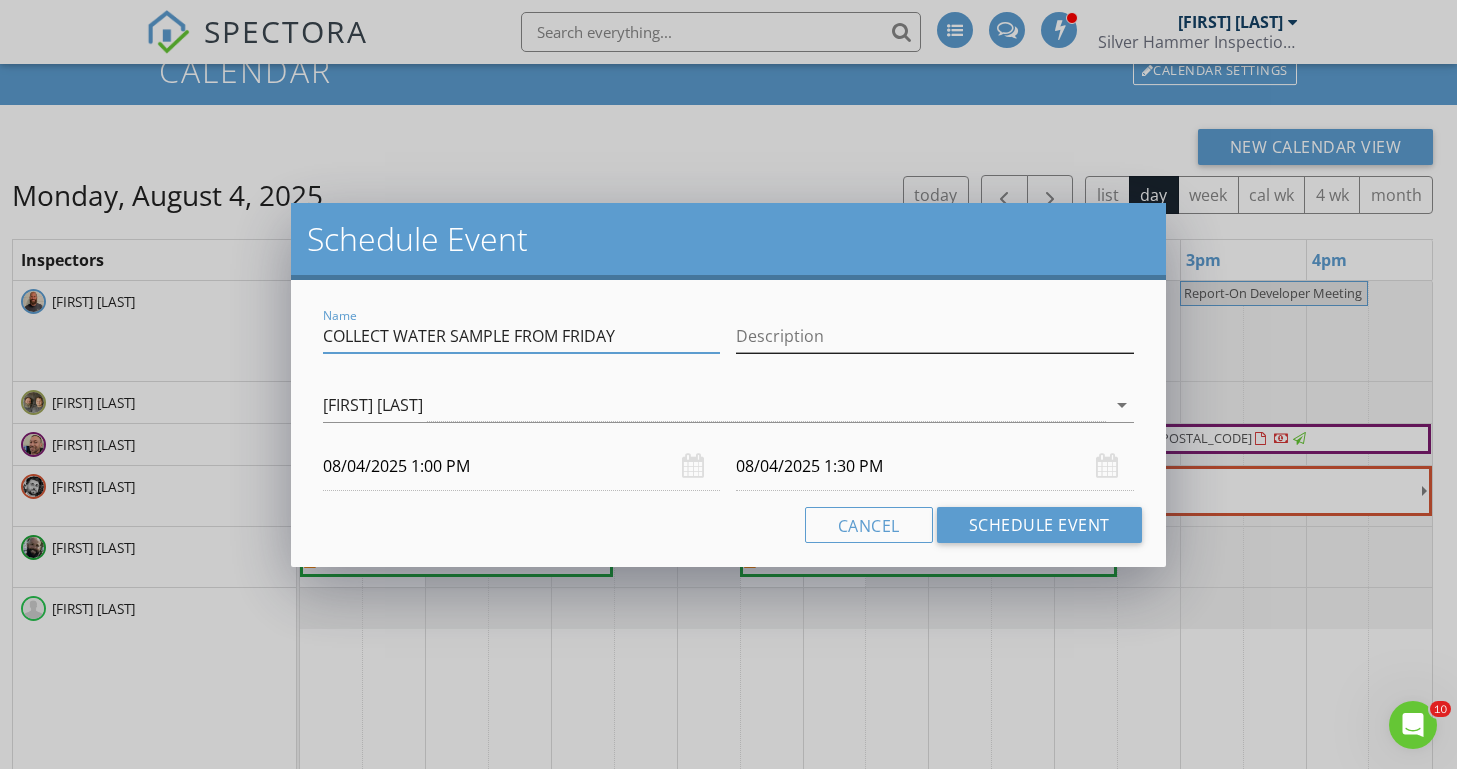 type on "COLLECT WATER SAMPLE FROM FRIDAY" 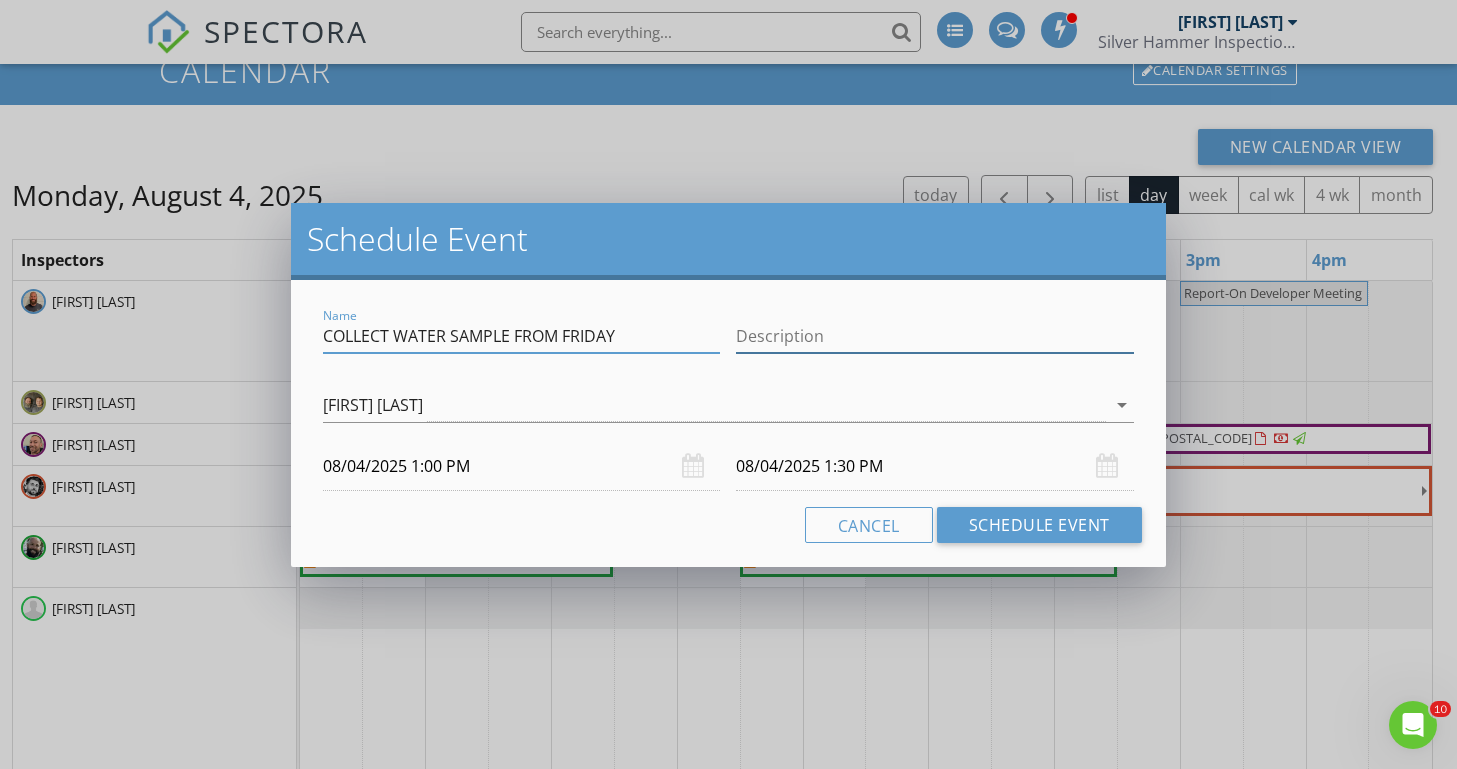 click on "Description" at bounding box center [934, 336] 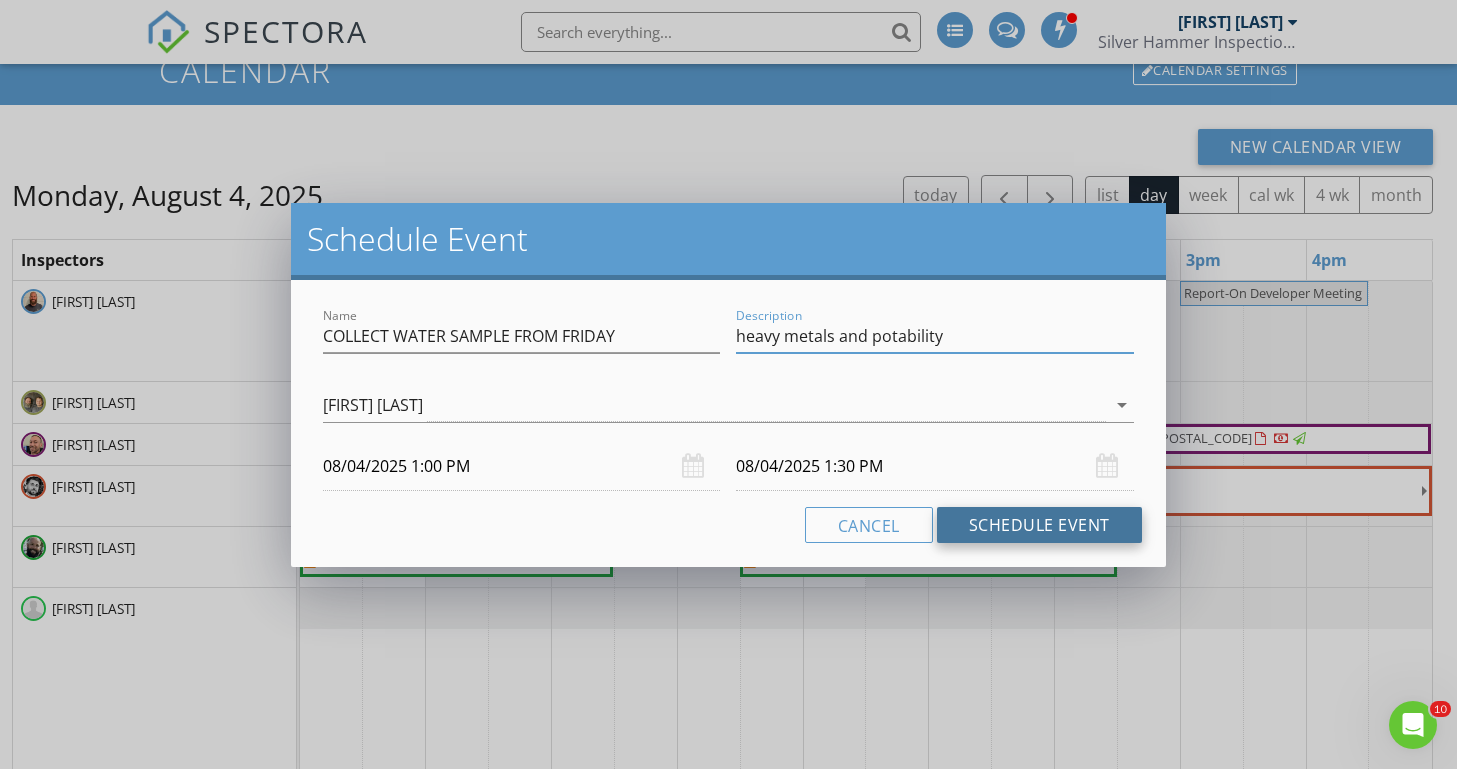 type on "heavy metals and potability" 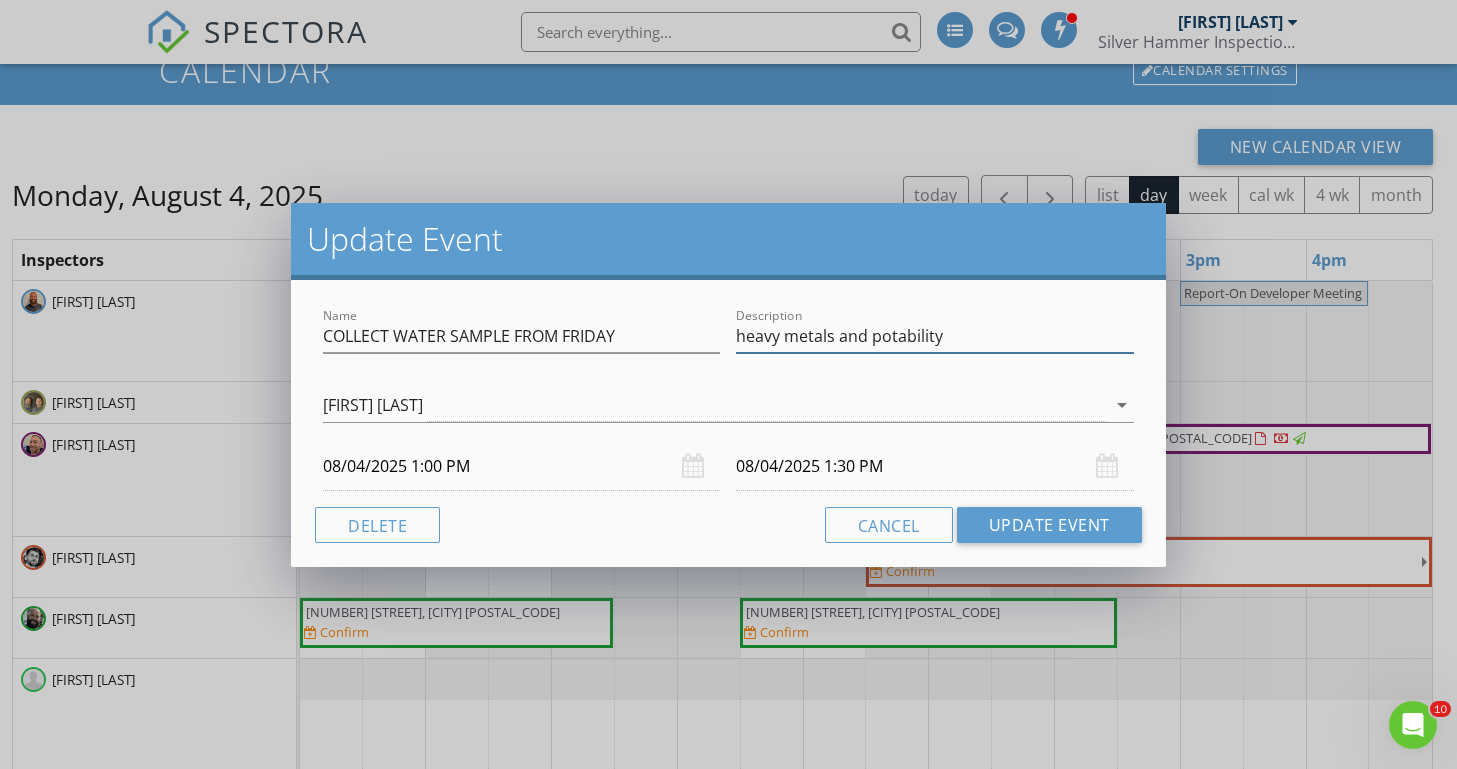 click on "heavy metals and potability" at bounding box center (934, 336) 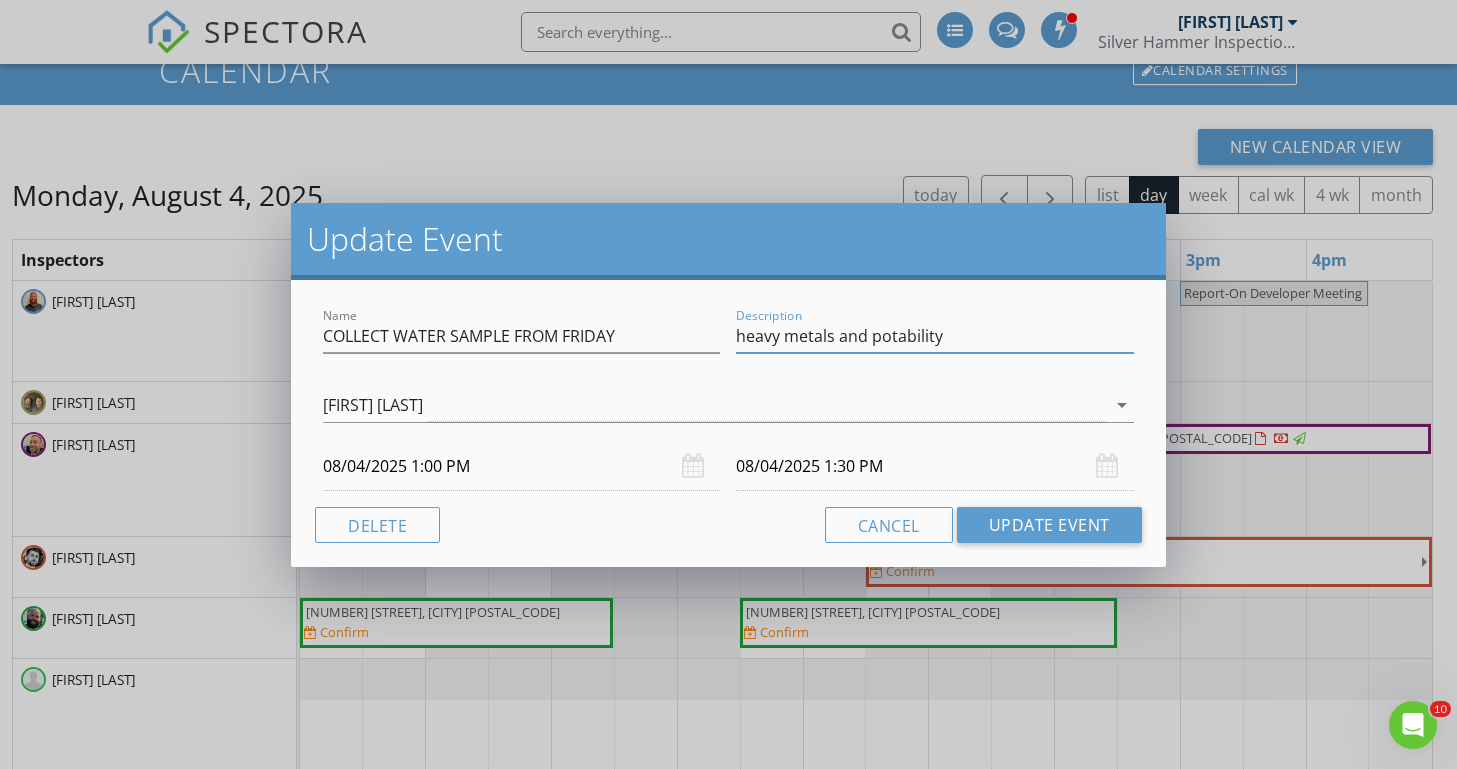 click on "heavy metals and potability" at bounding box center (934, 336) 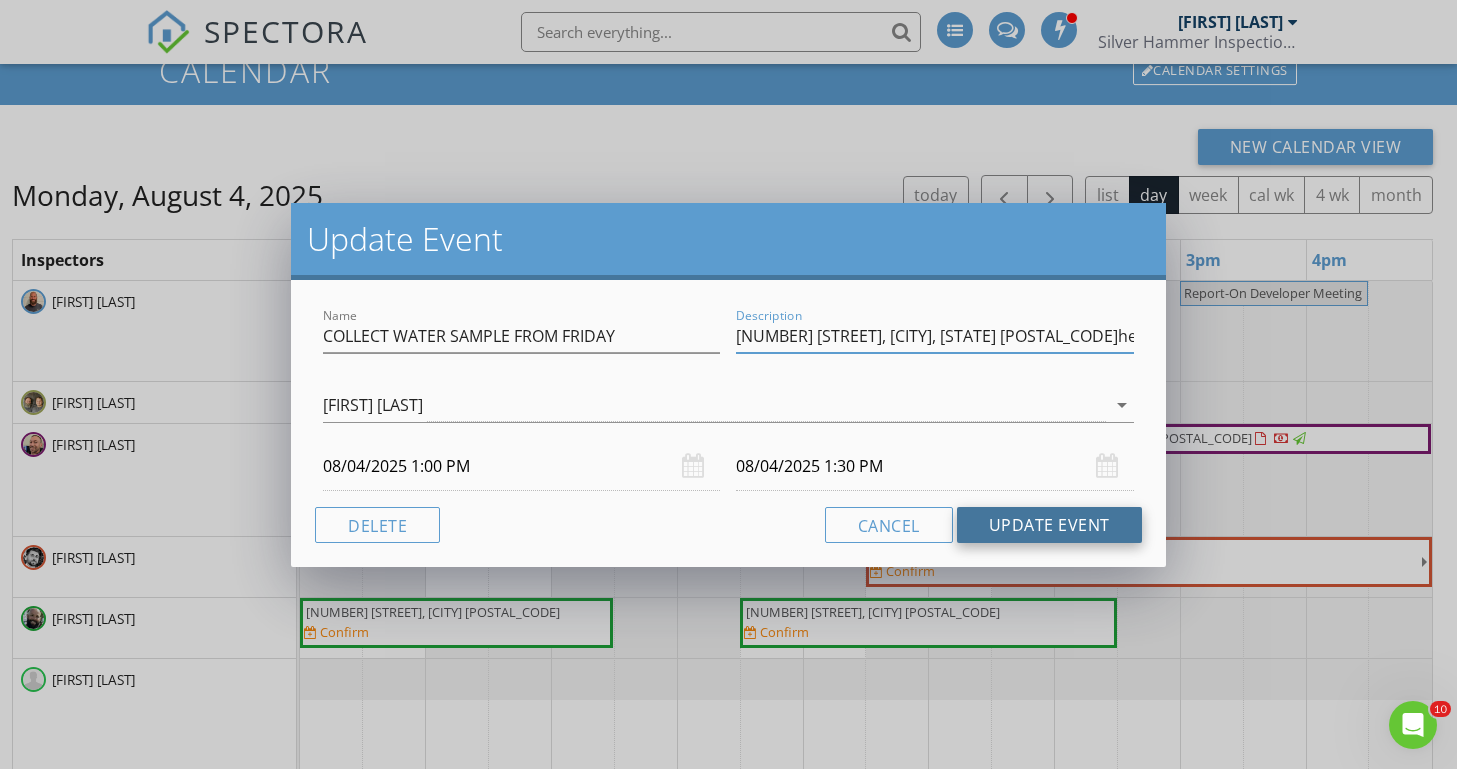 type on "[NUMBER] [STREET], [CITY], [STATE] [POSTAL_CODE]heavy metals and potability" 